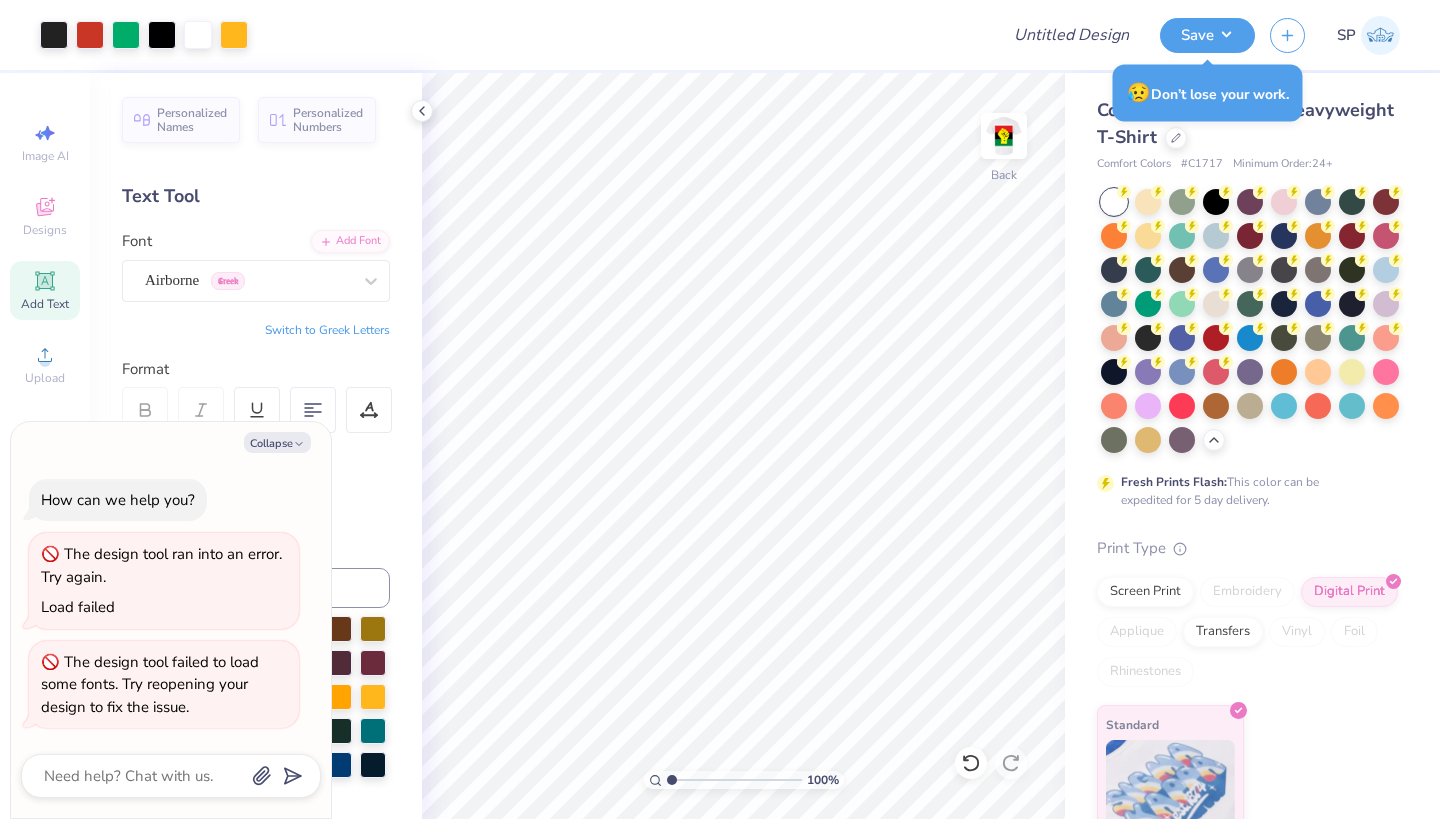scroll, scrollTop: 0, scrollLeft: 0, axis: both 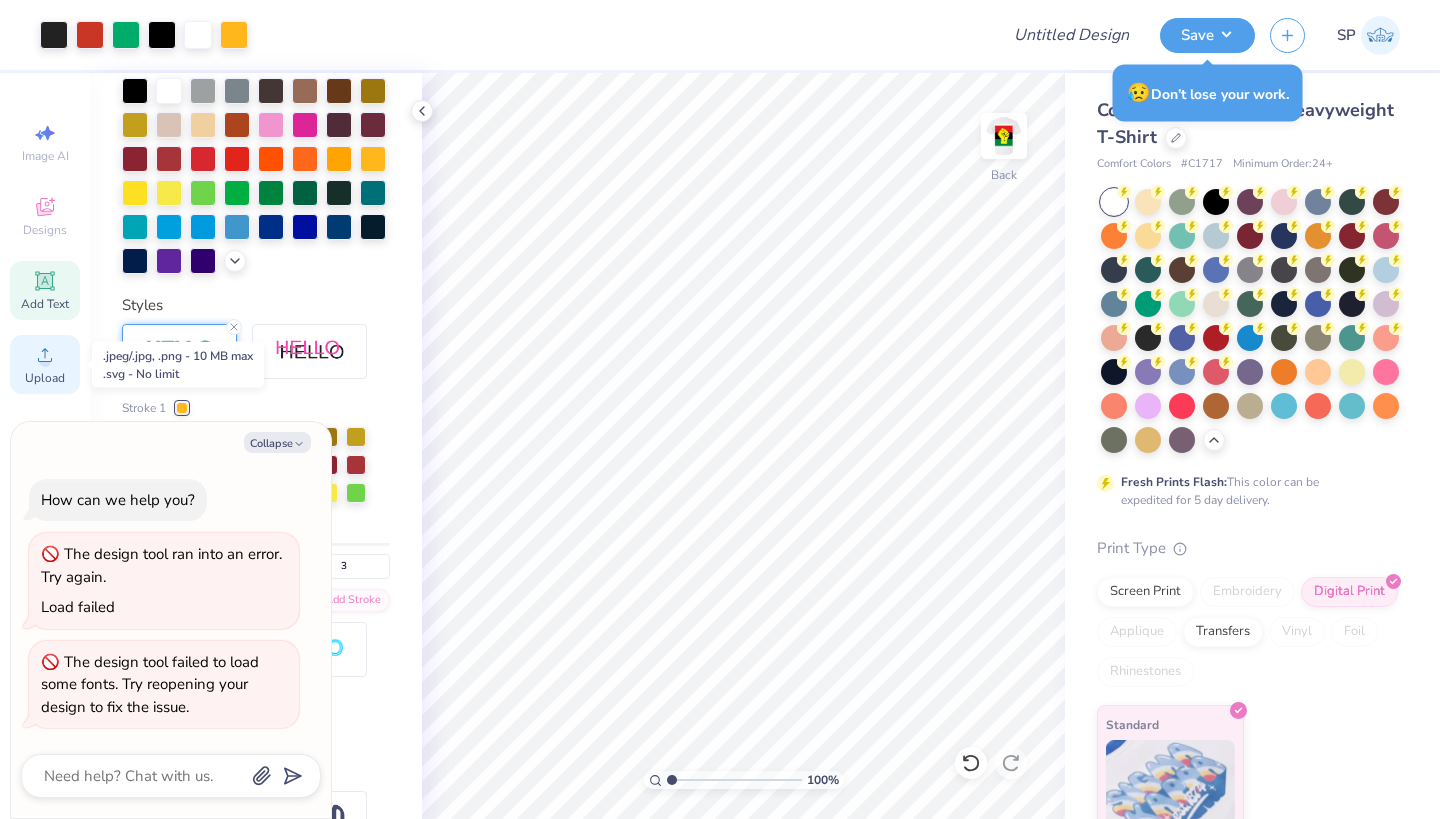 click on "Upload" at bounding box center [45, 364] 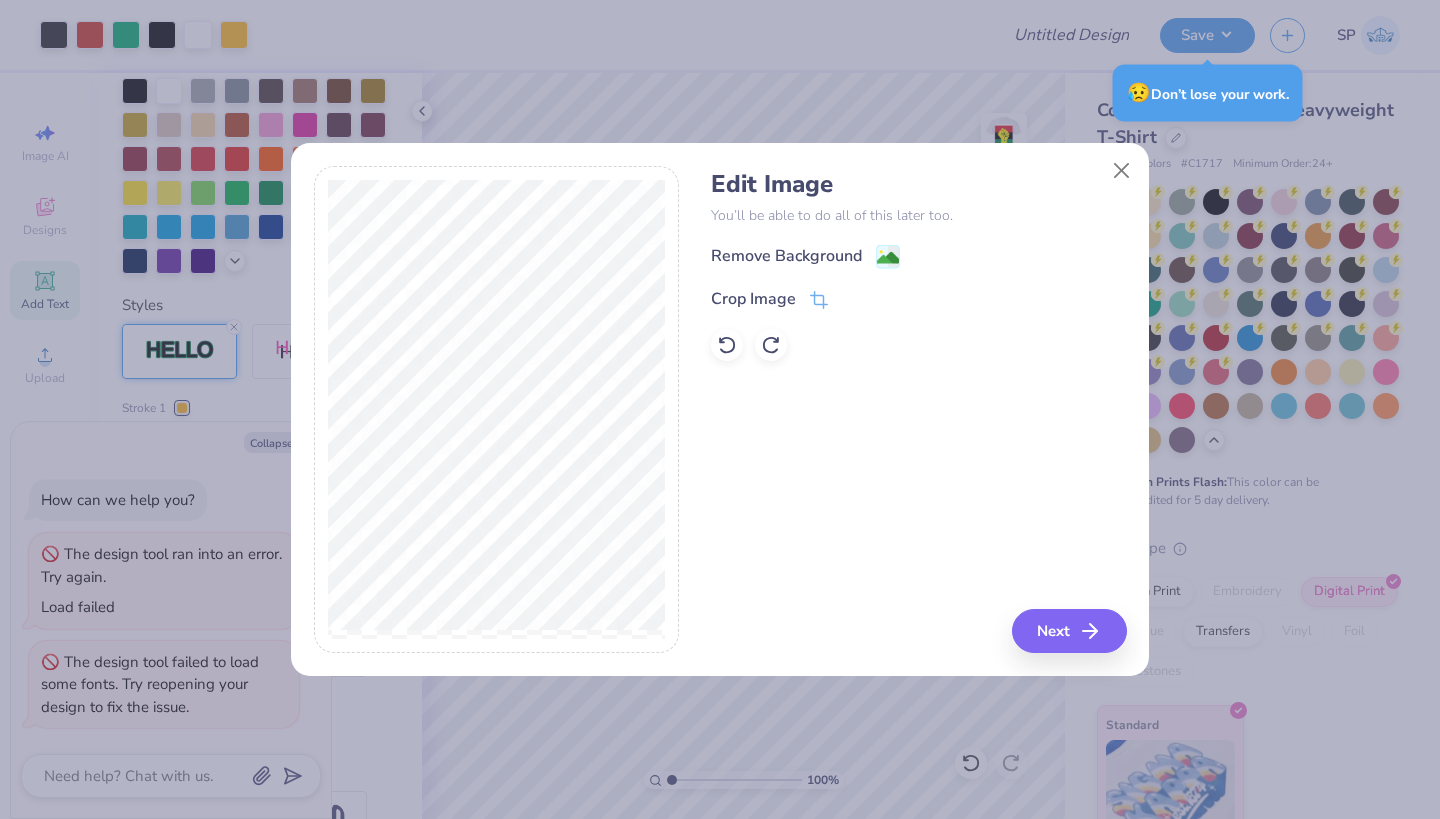 click on "Remove Background" at bounding box center (918, 256) 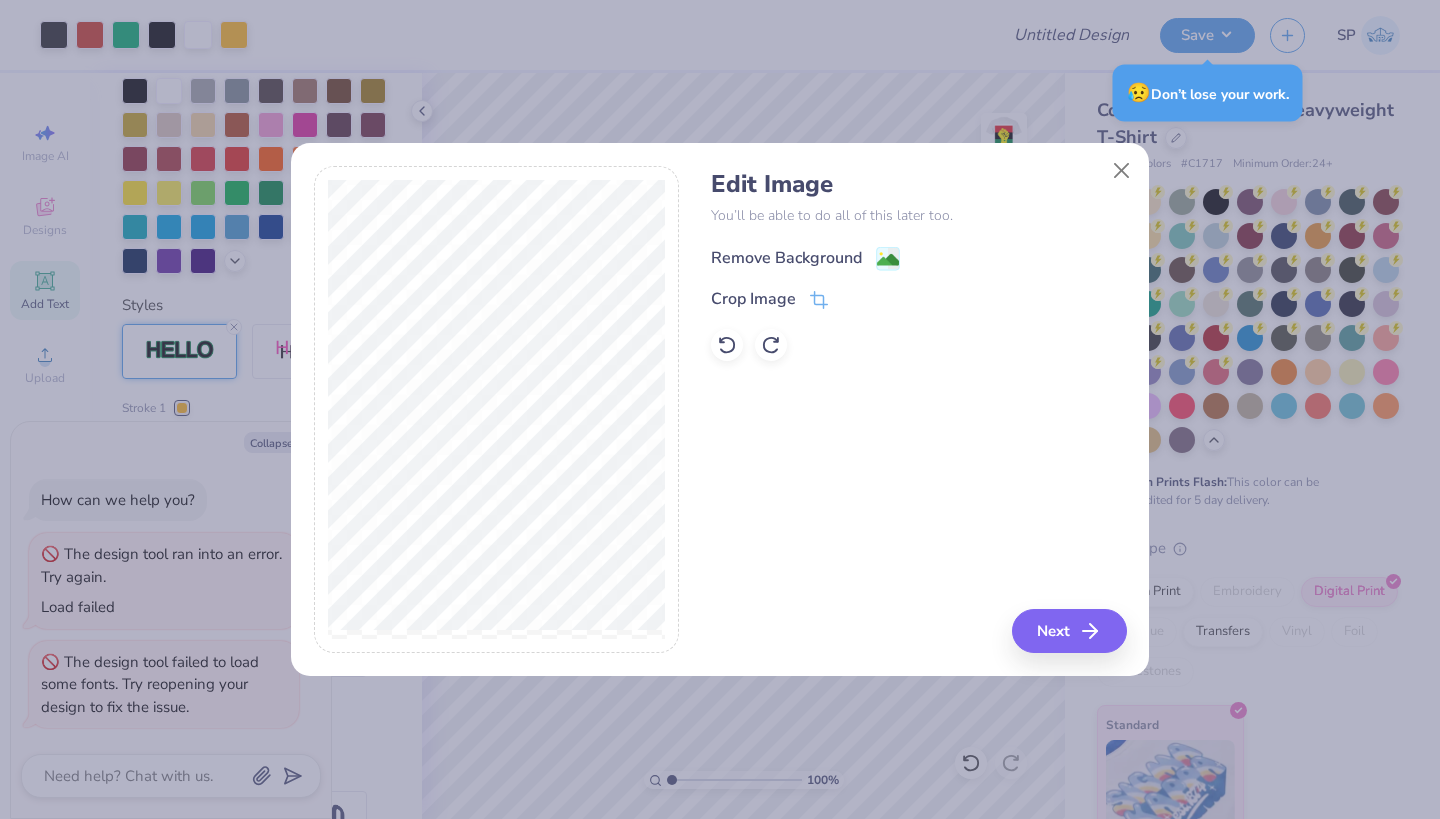 click on "Remove Background" at bounding box center [786, 258] 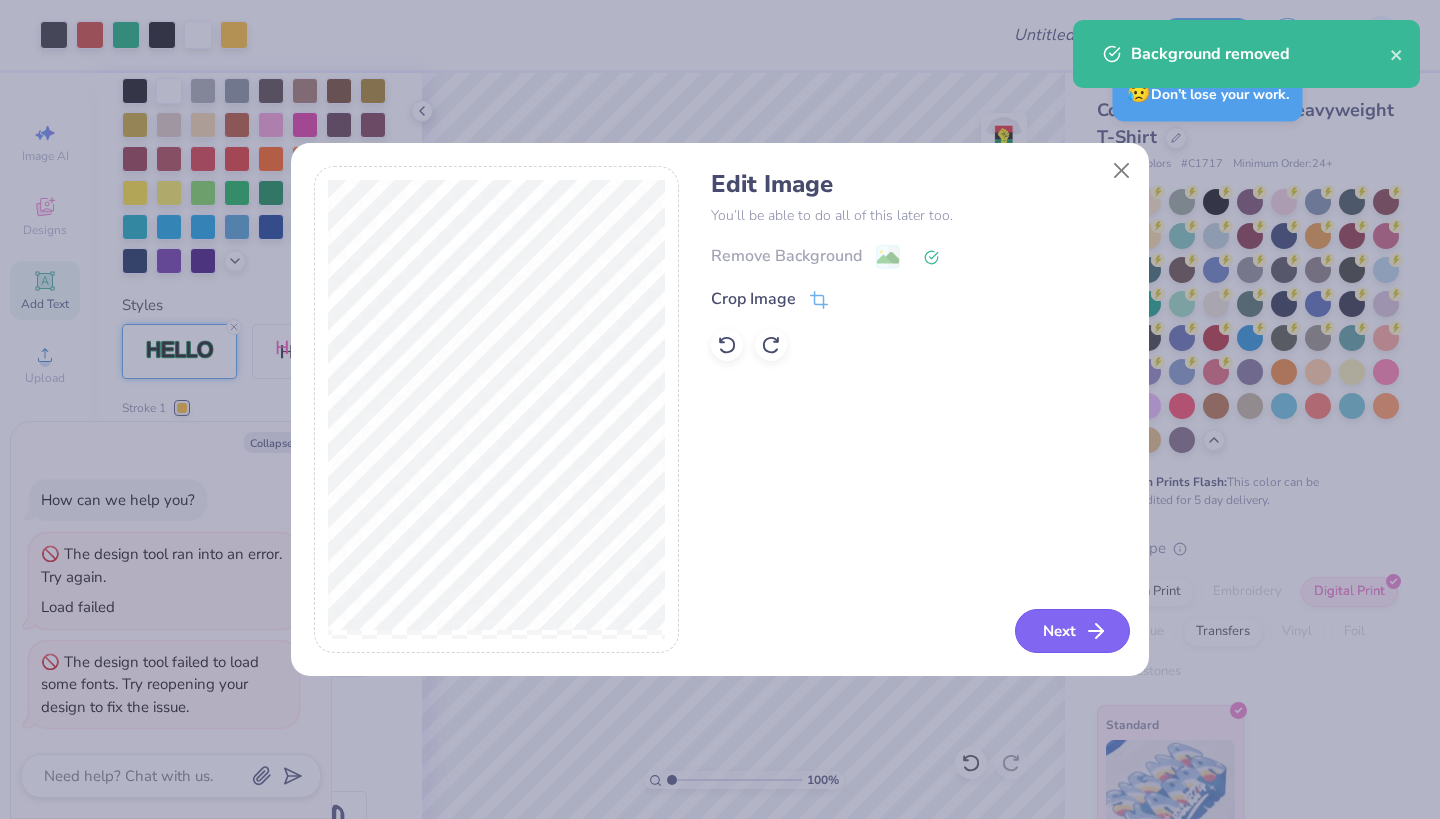 click on "Next" at bounding box center [1072, 631] 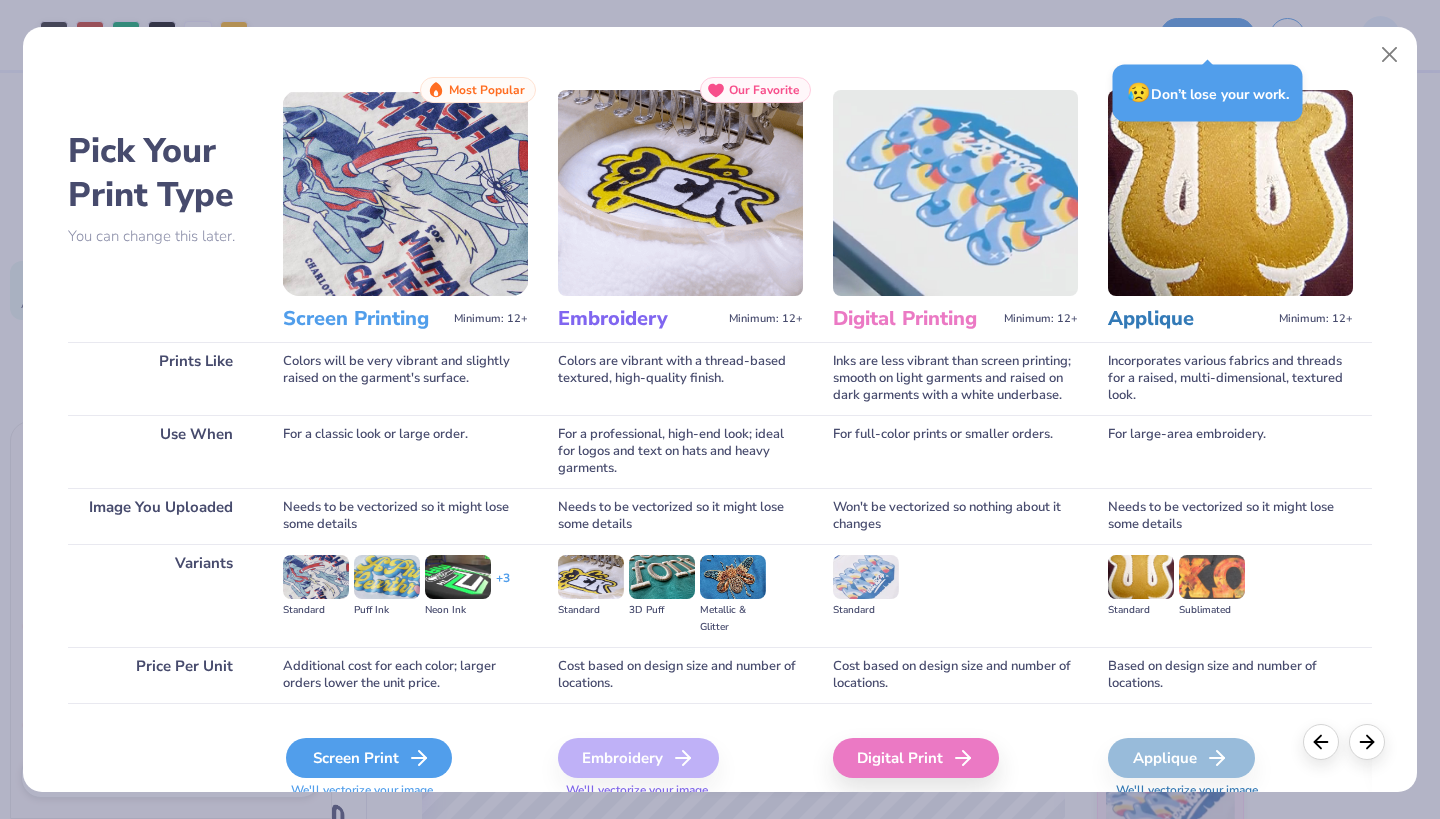 click on "Screen Print" at bounding box center (369, 758) 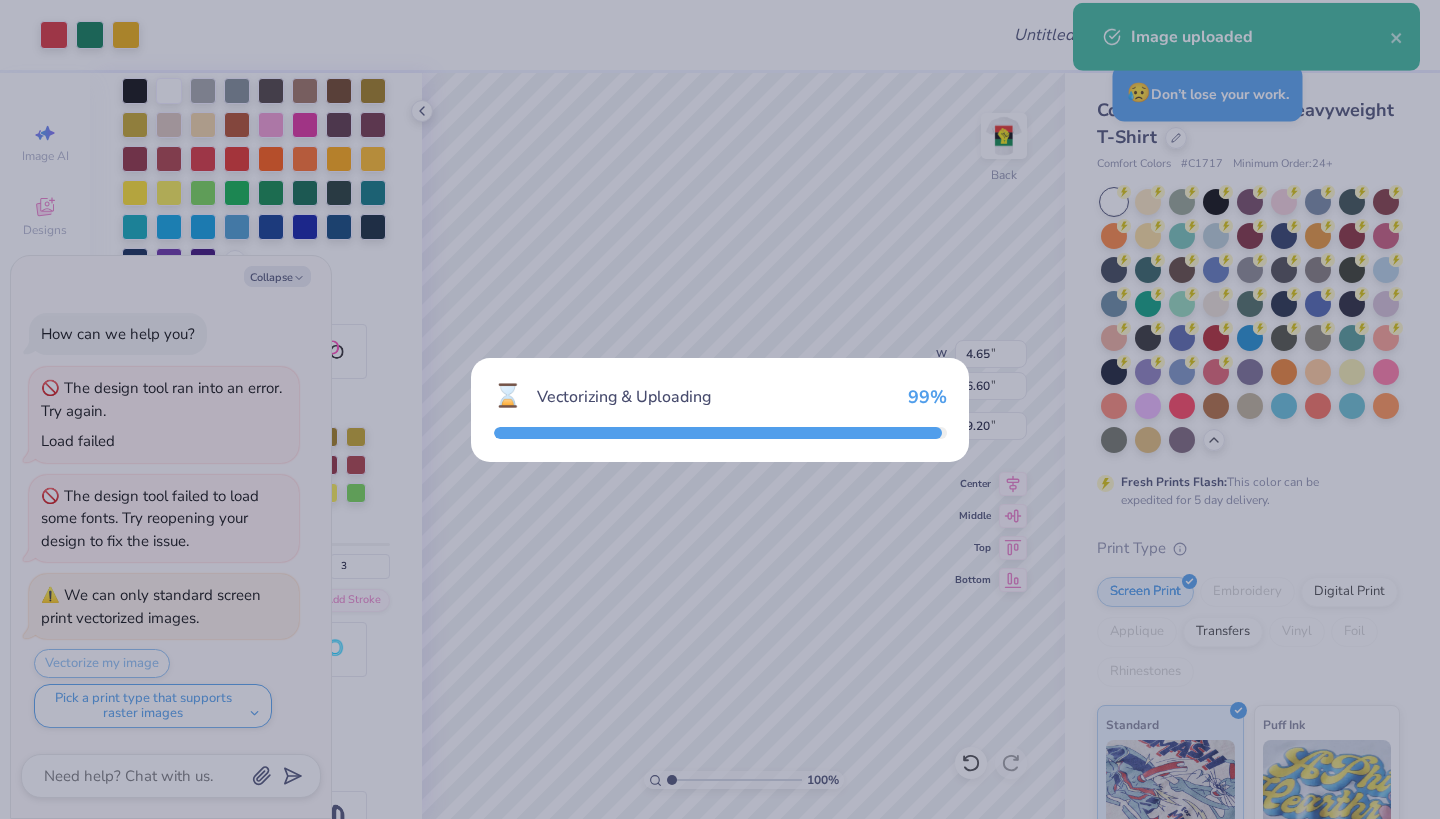 scroll, scrollTop: 154, scrollLeft: 0, axis: vertical 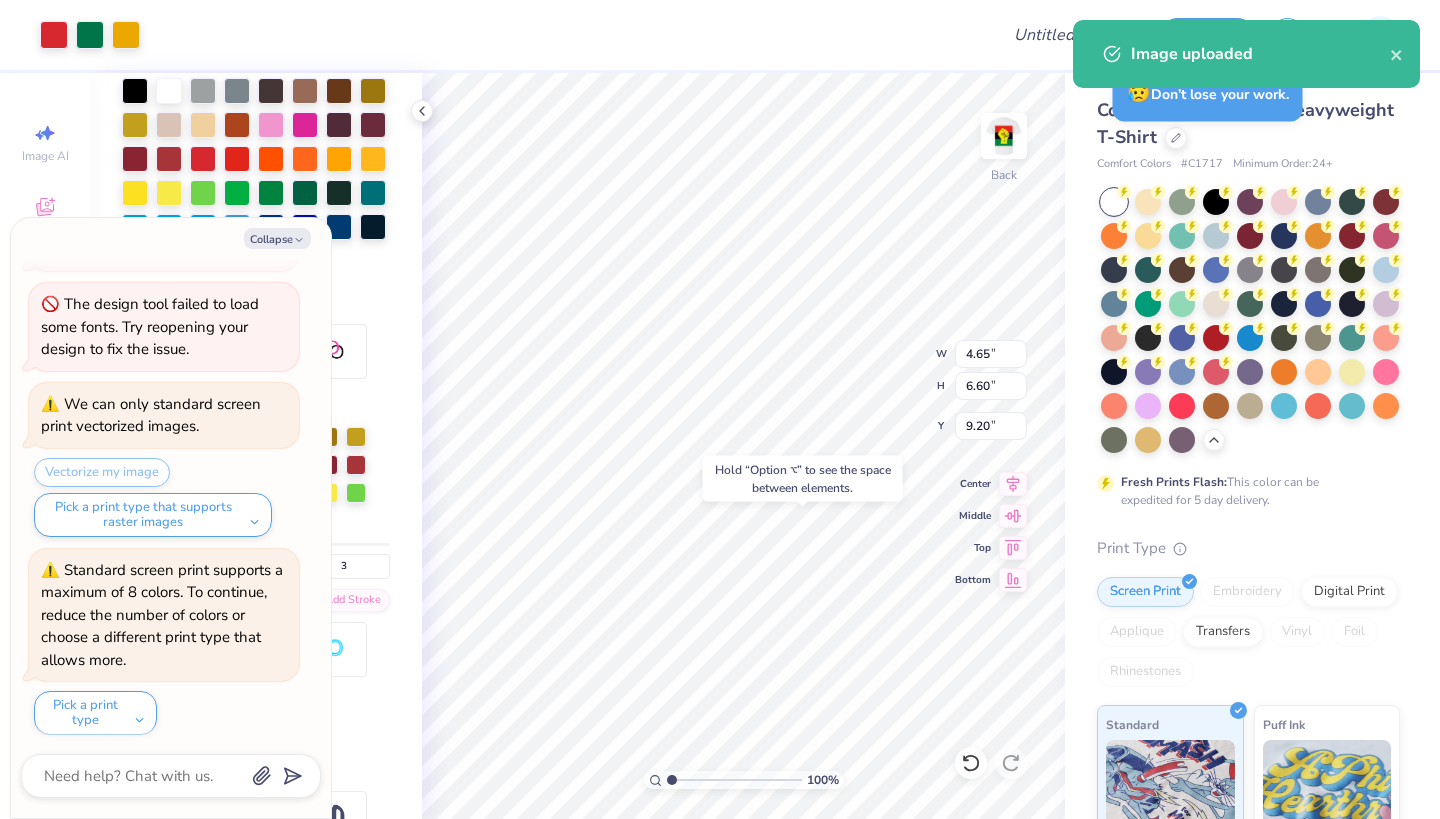 type on "x" 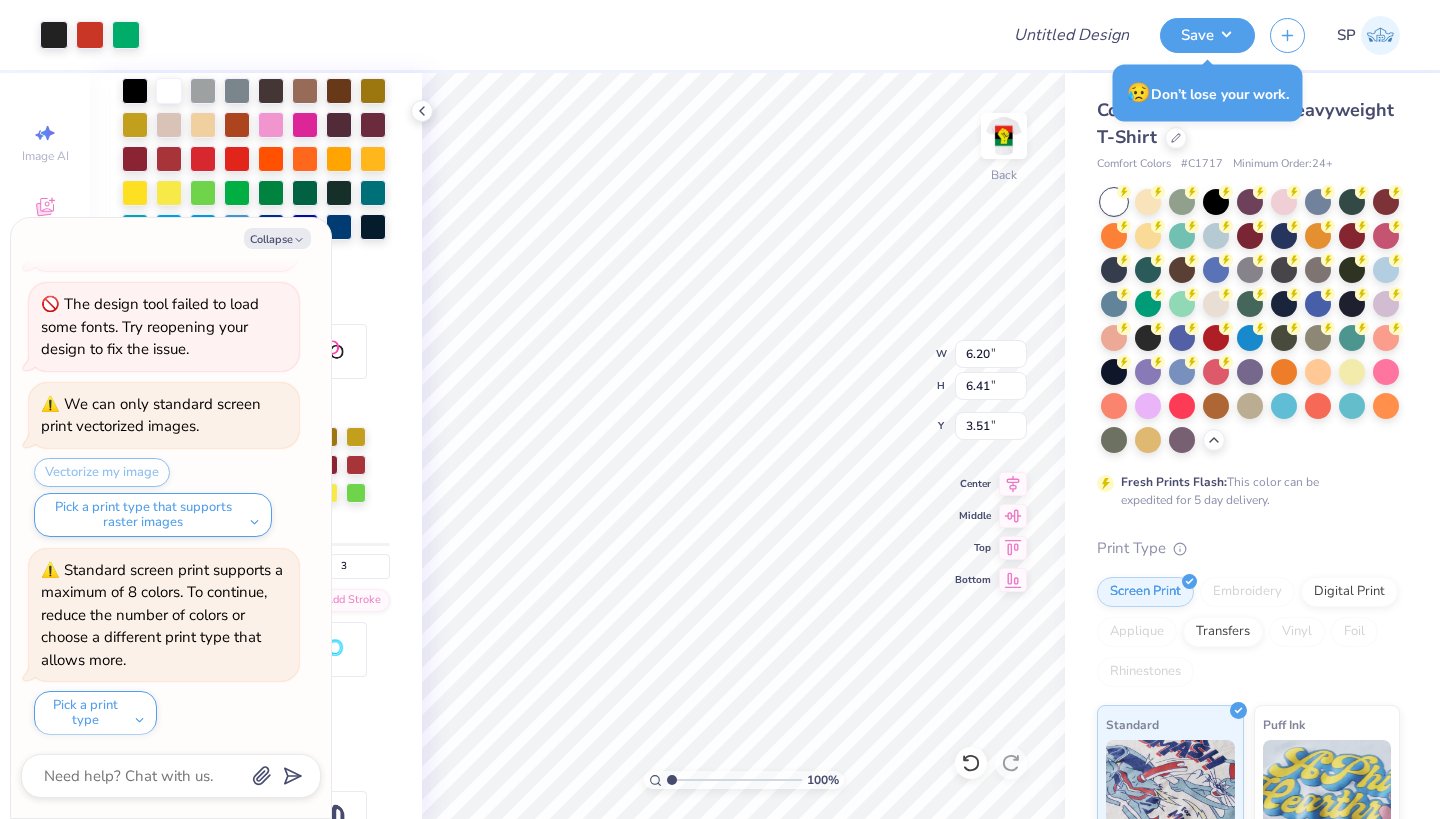 type on "x" 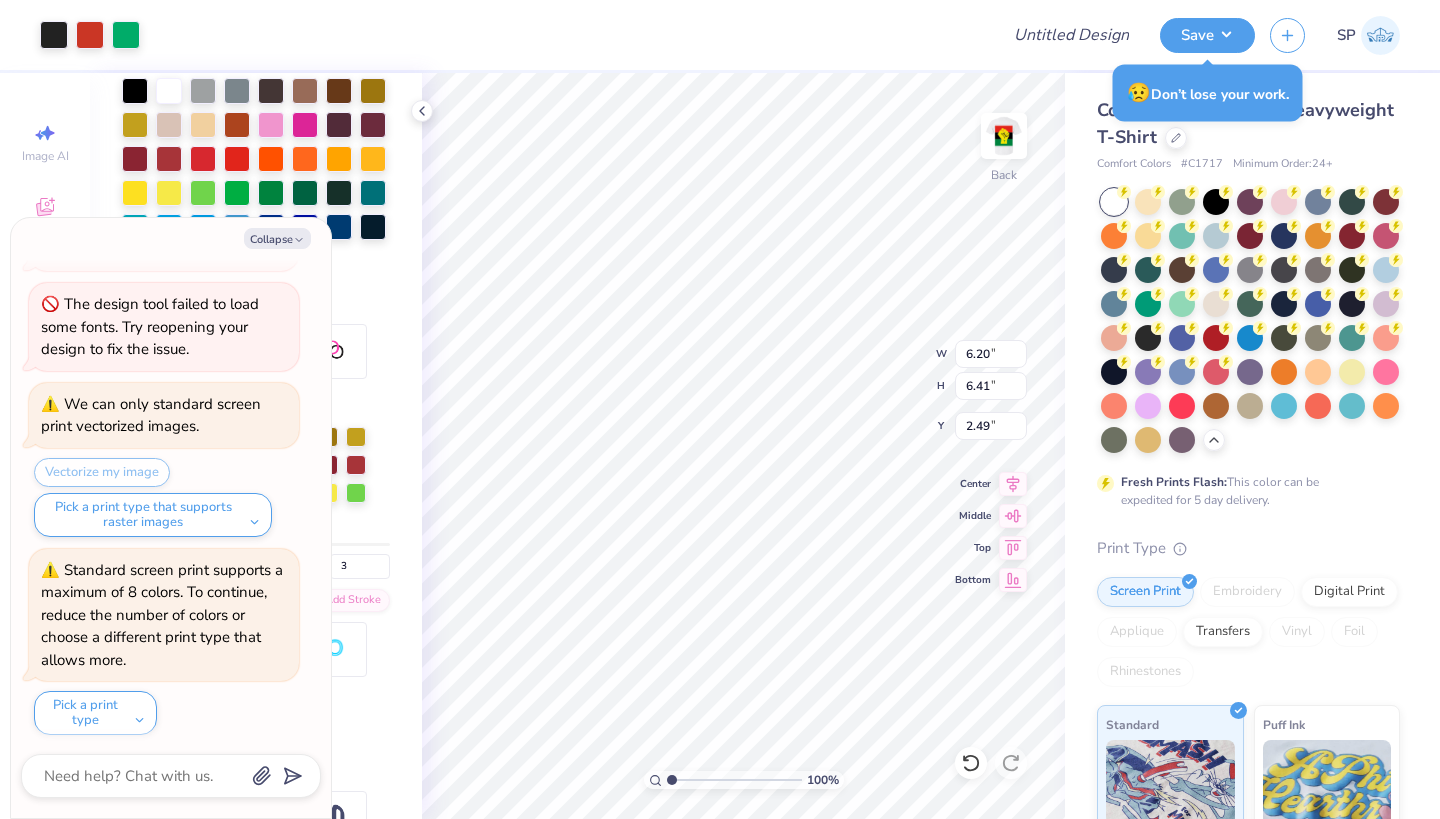 type on "x" 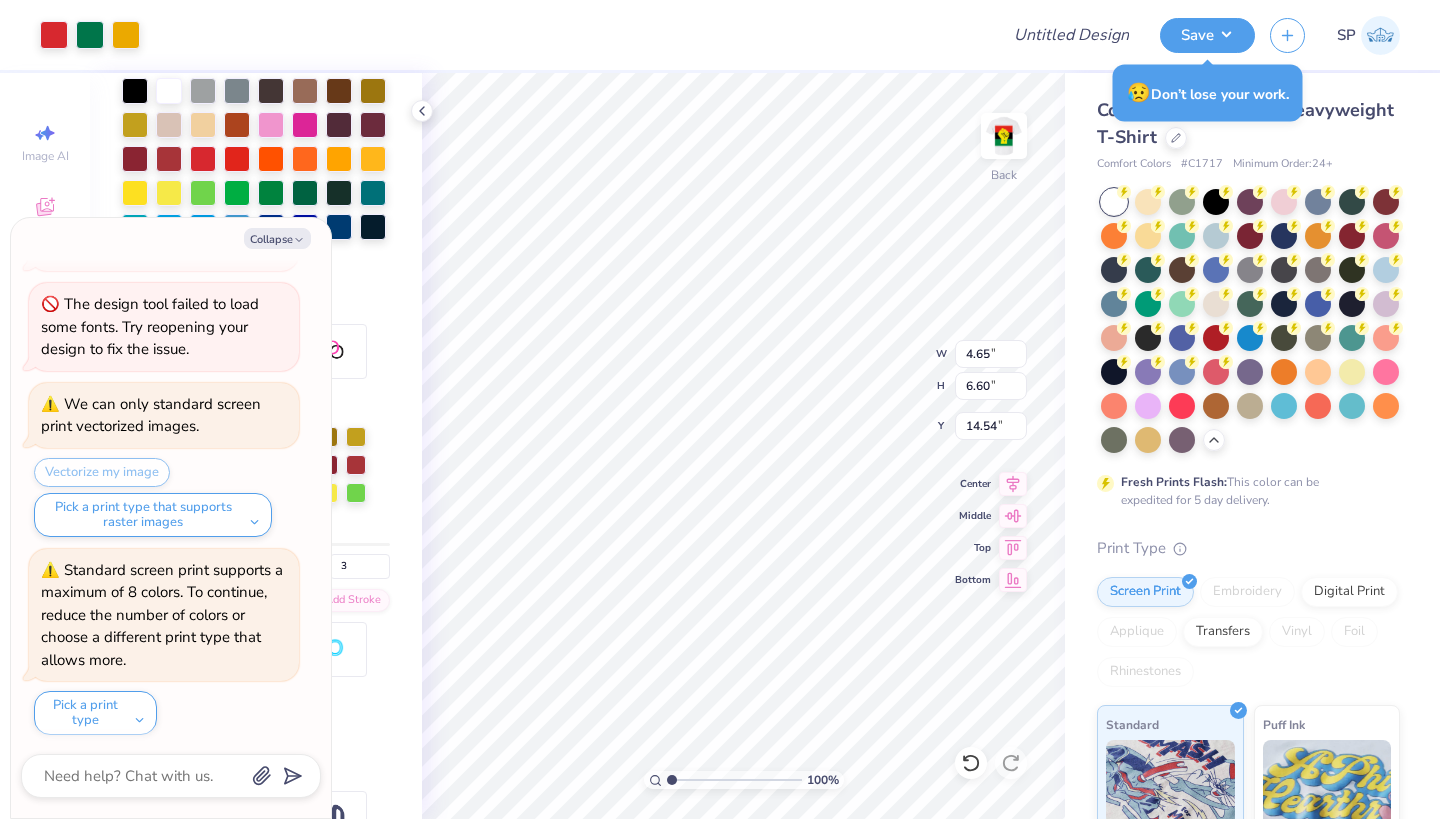 type on "x" 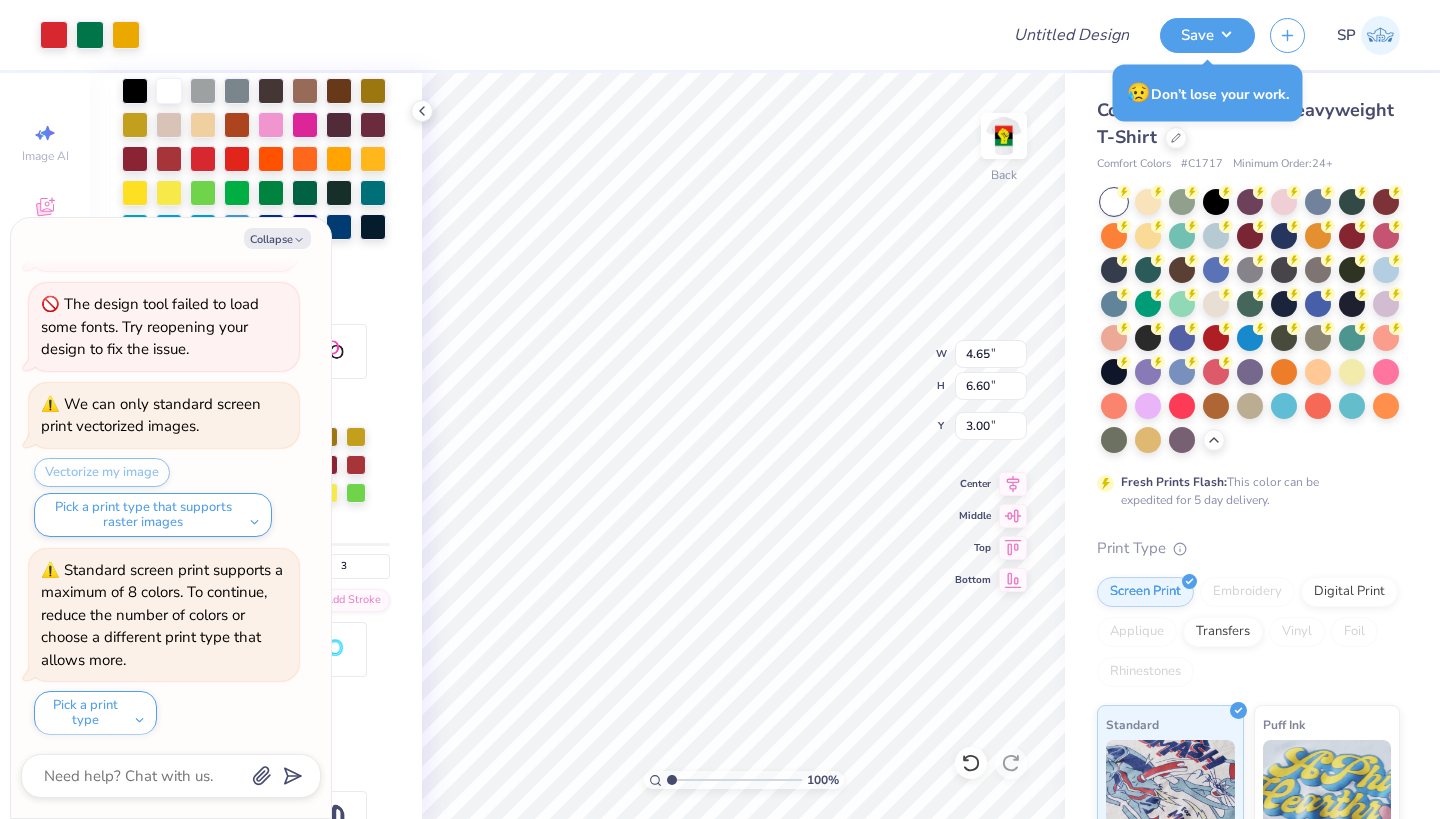 type on "x" 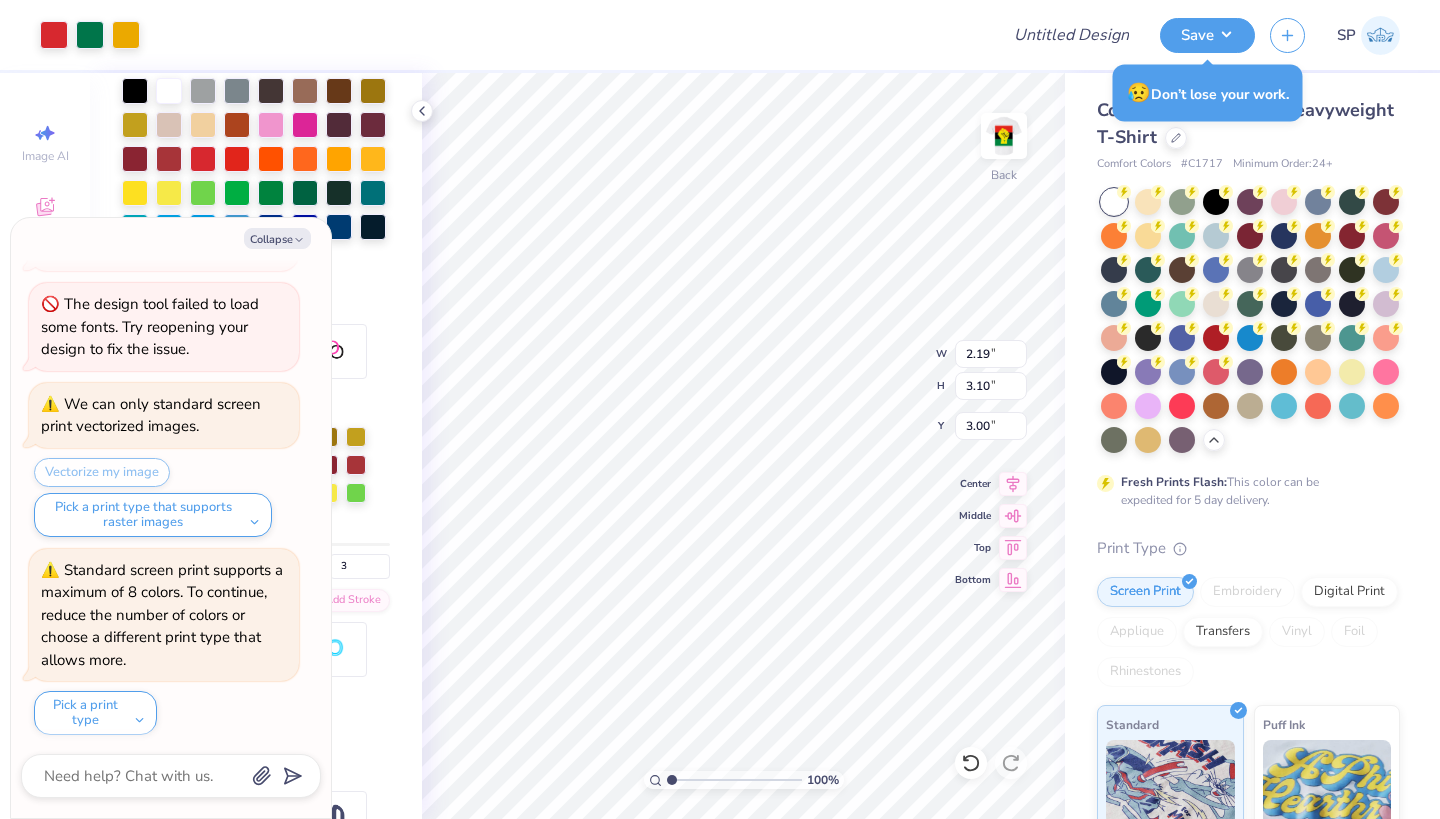 type on "x" 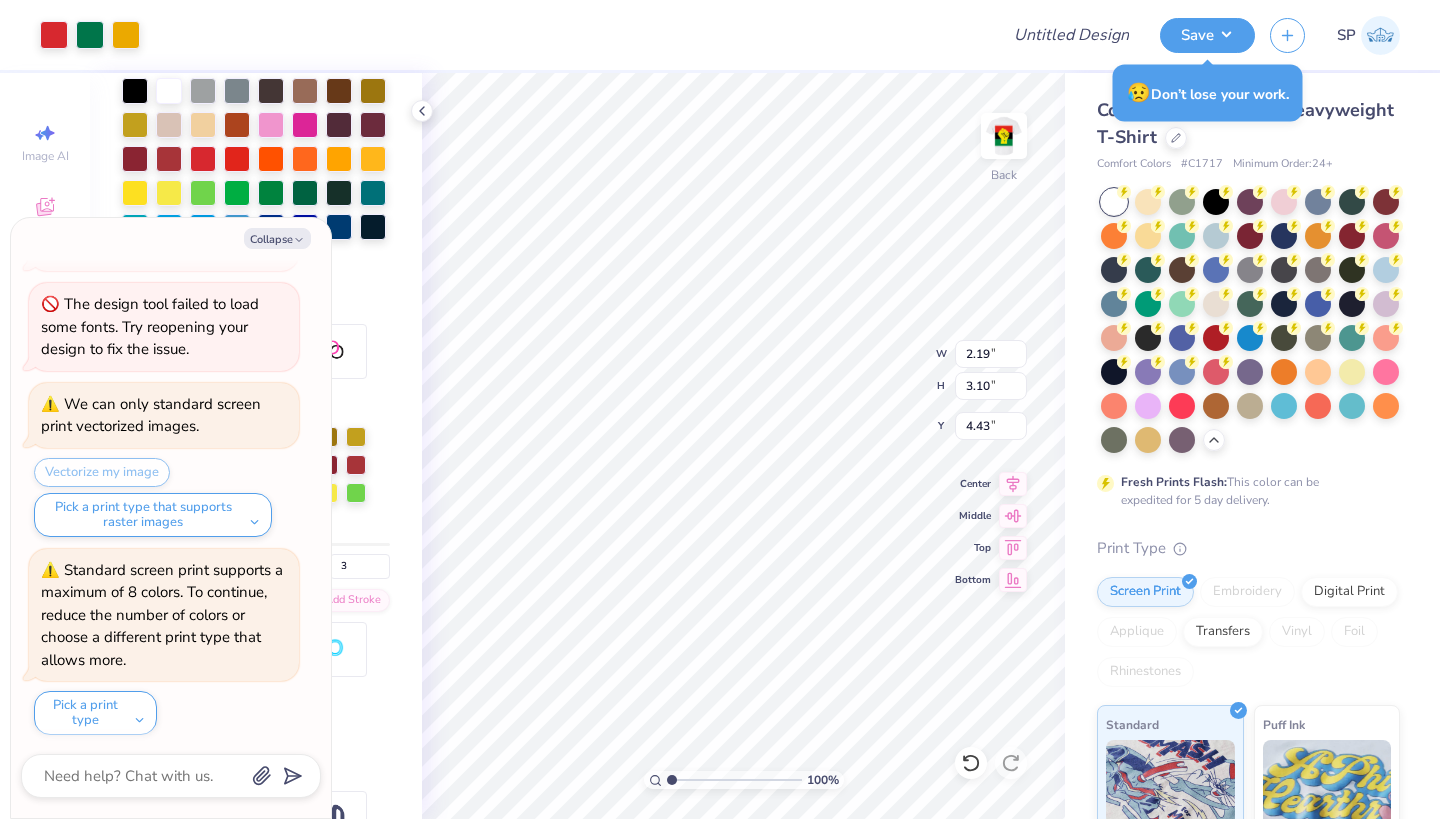 type on "x" 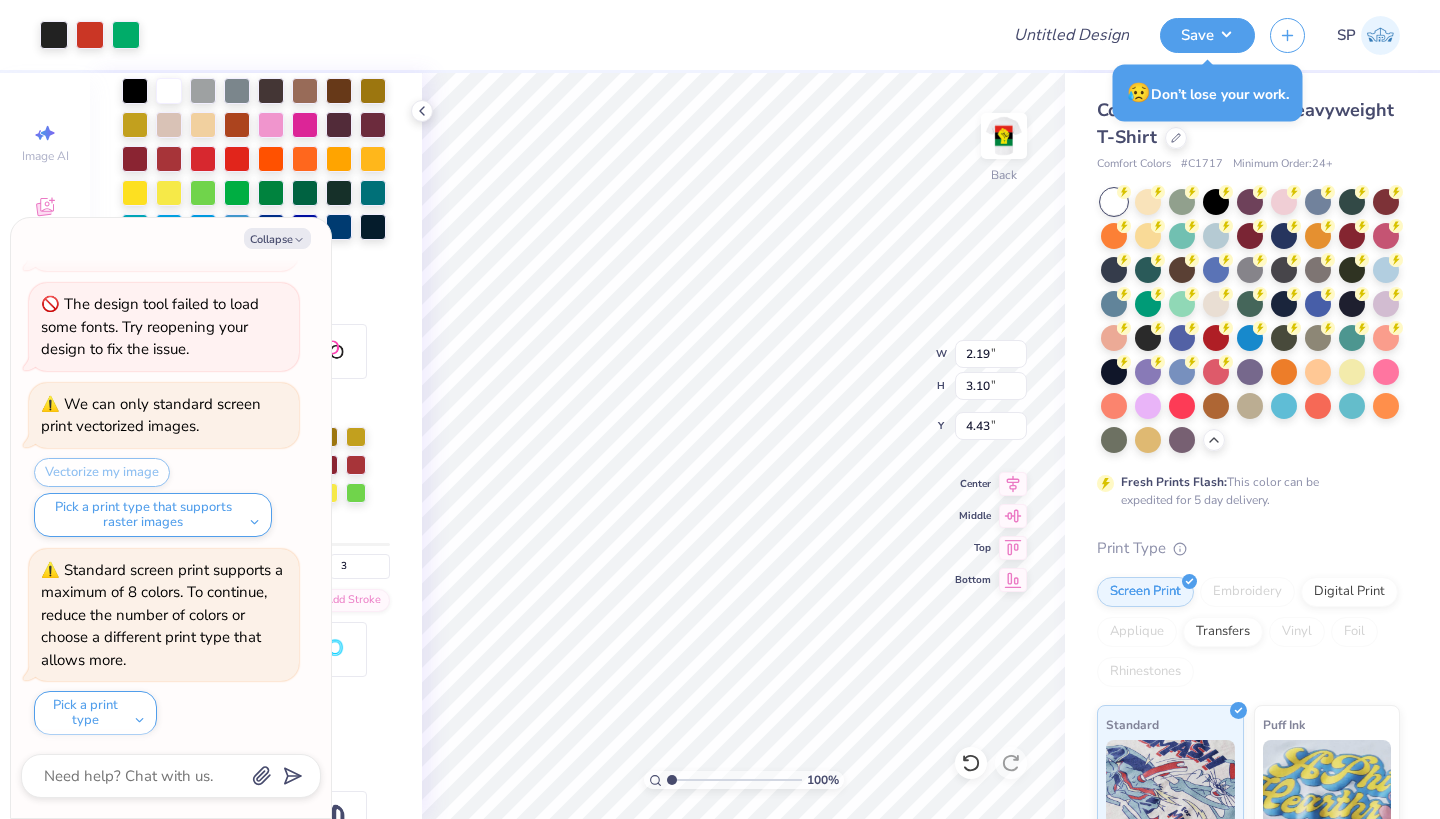 type on "6.20" 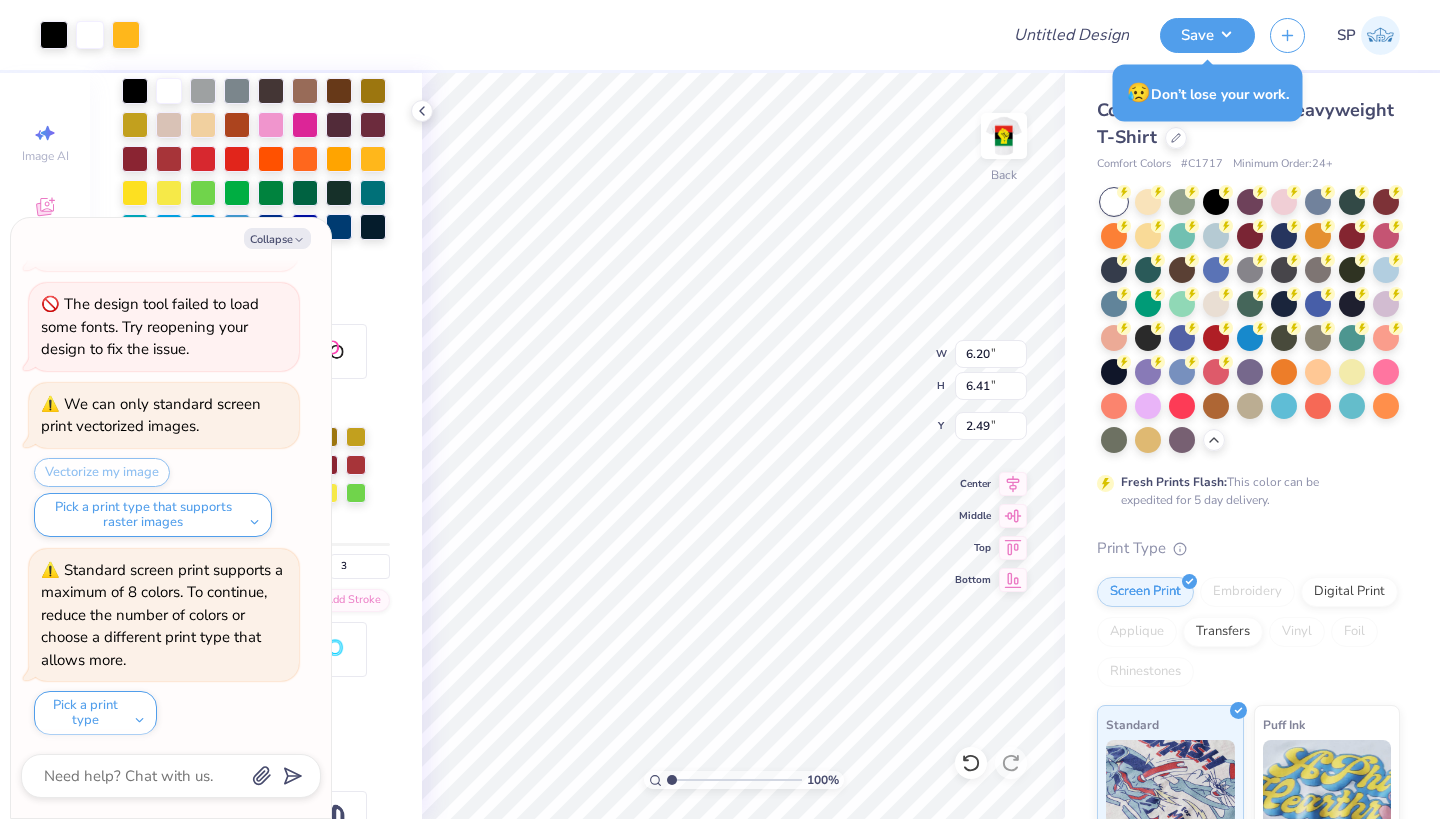 type on "x" 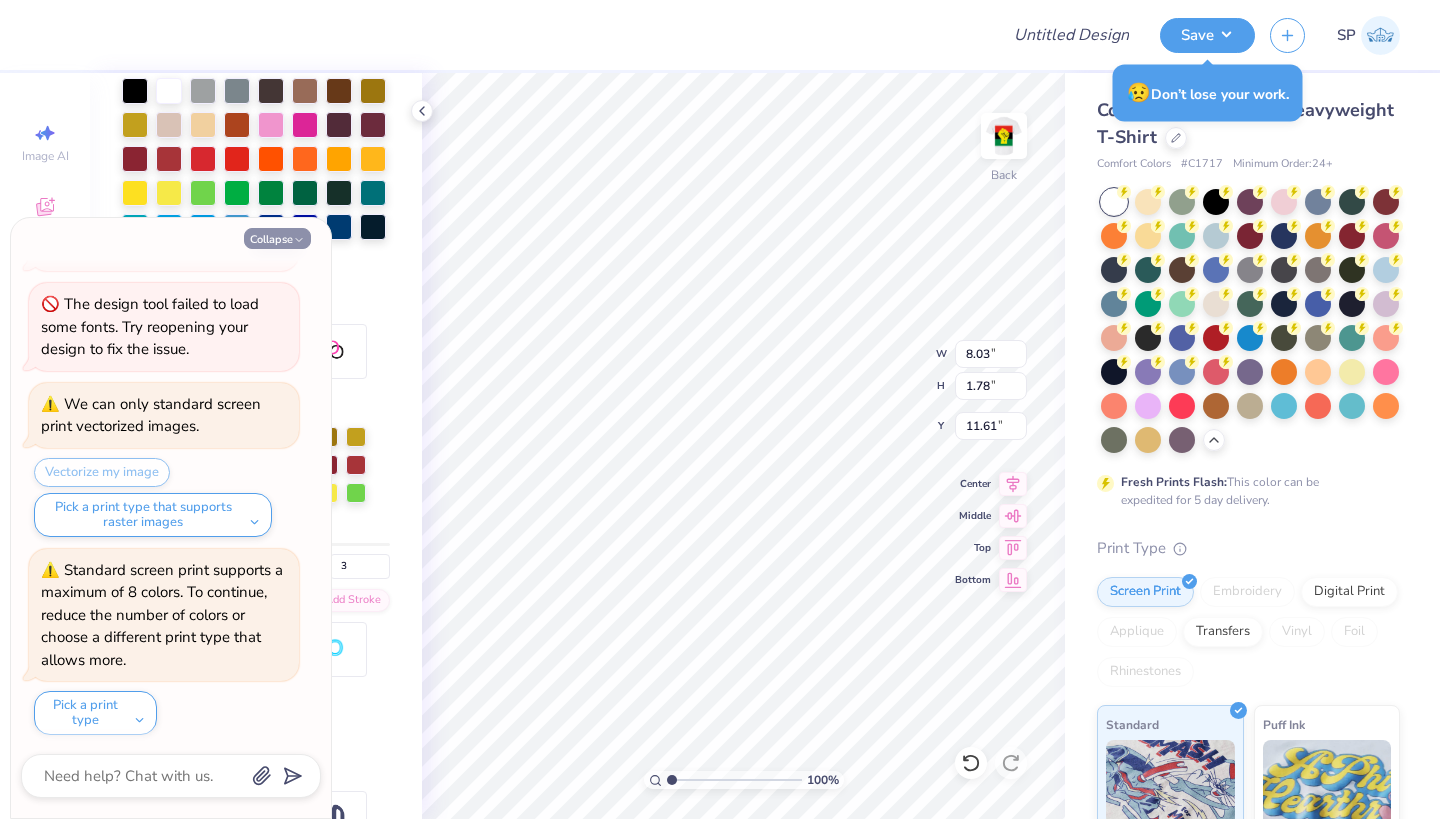 click 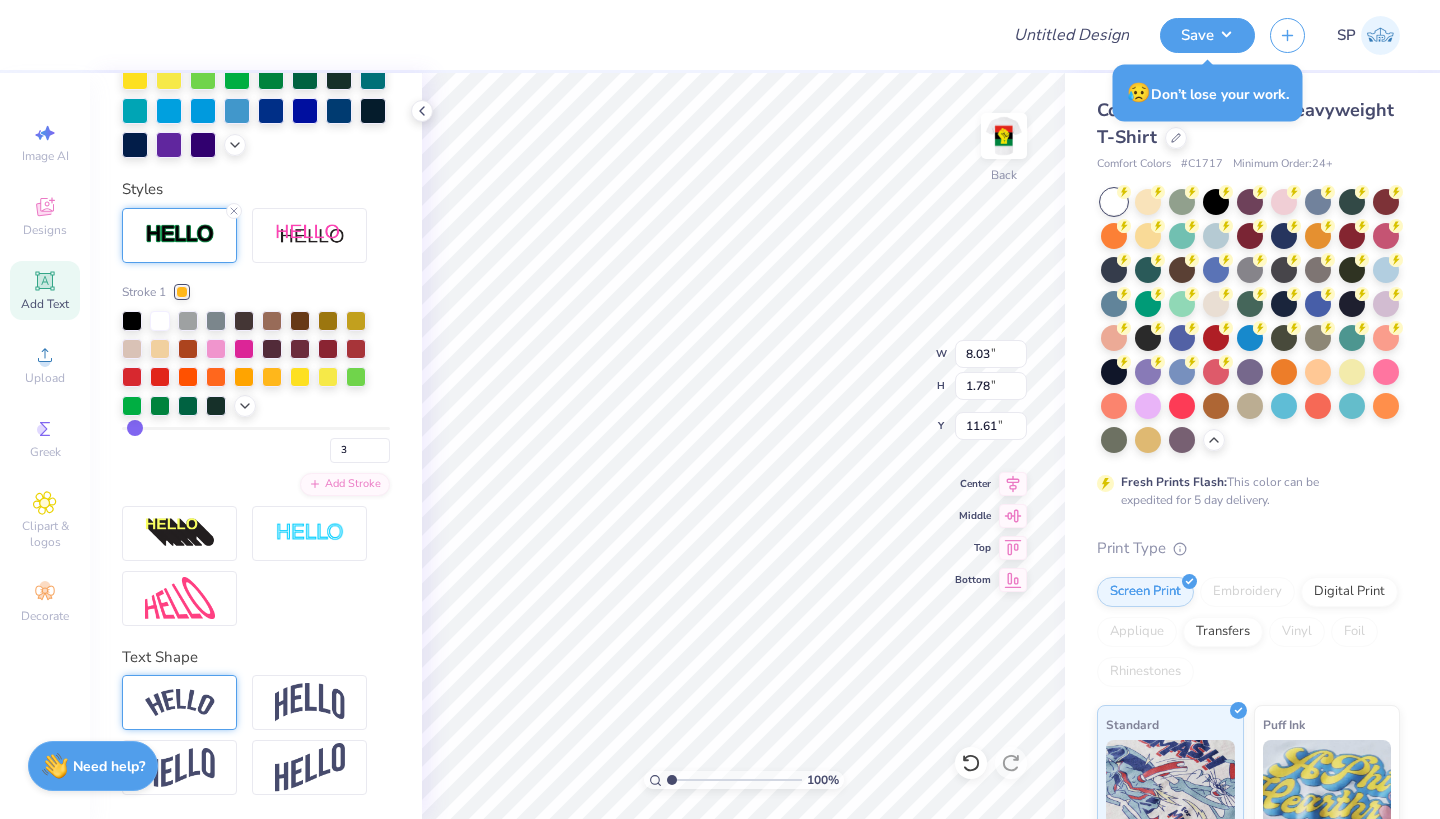 scroll, scrollTop: 654, scrollLeft: 0, axis: vertical 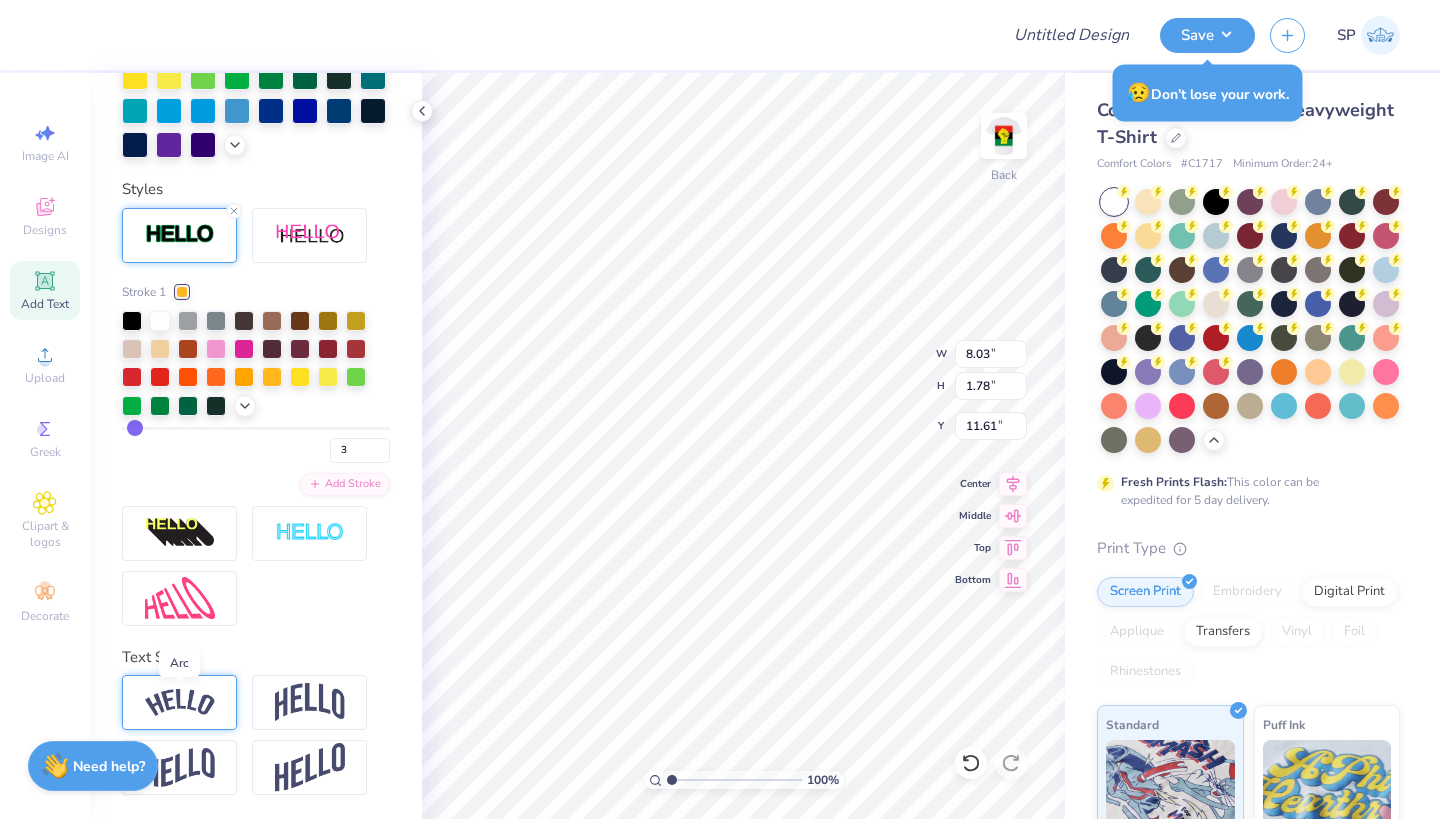 click at bounding box center [180, 702] 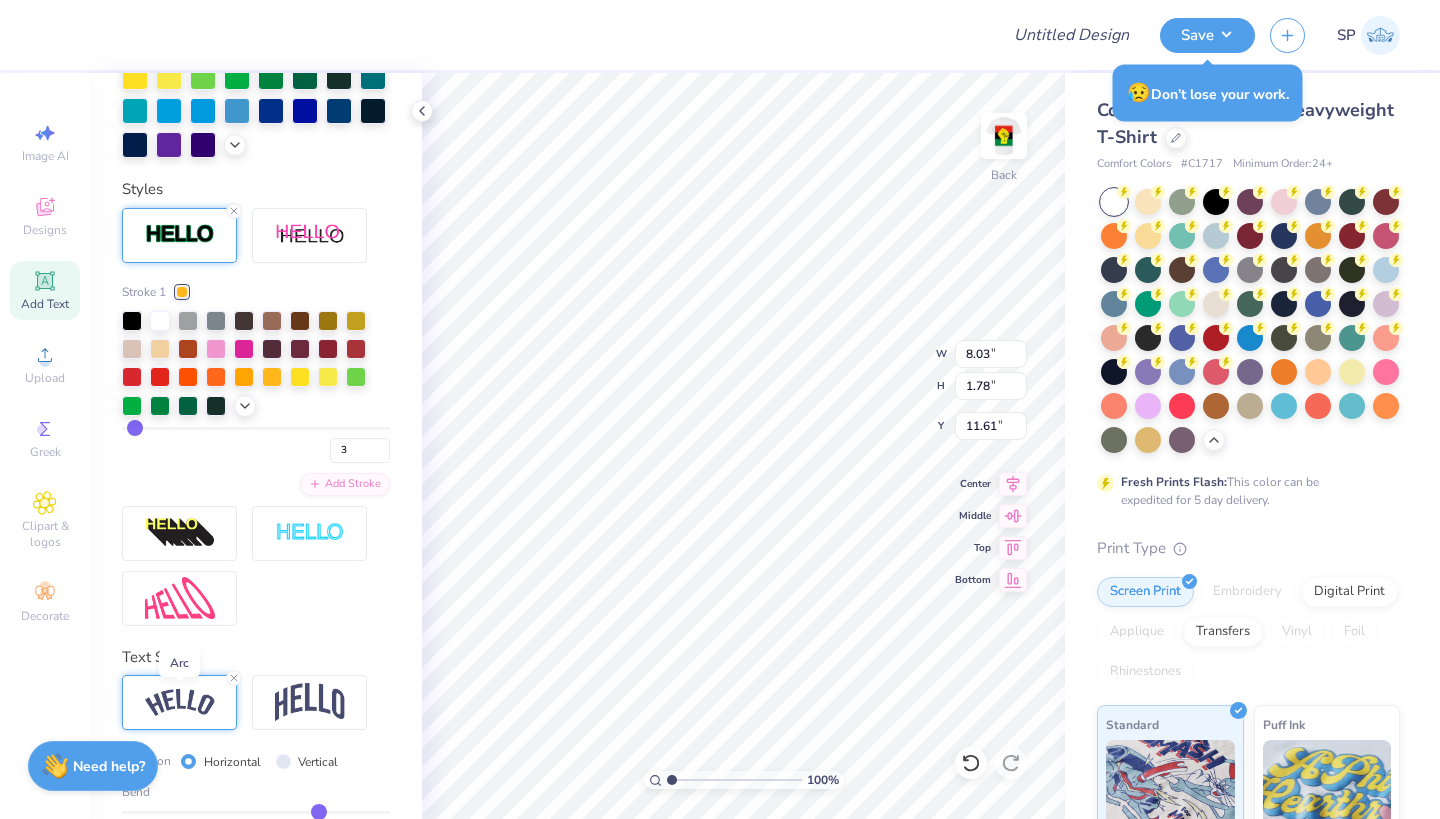 type on "9.88" 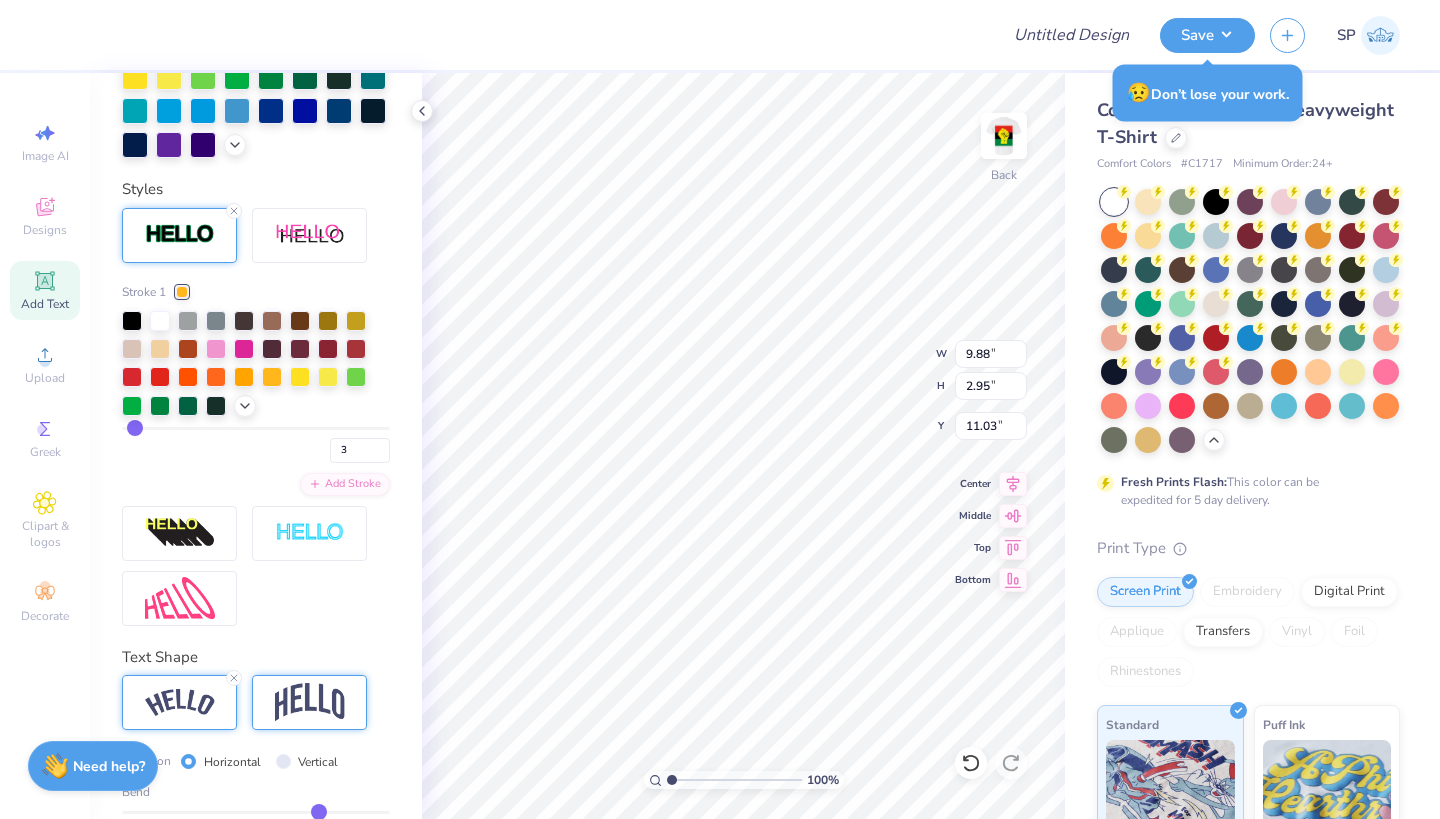 click at bounding box center [309, 702] 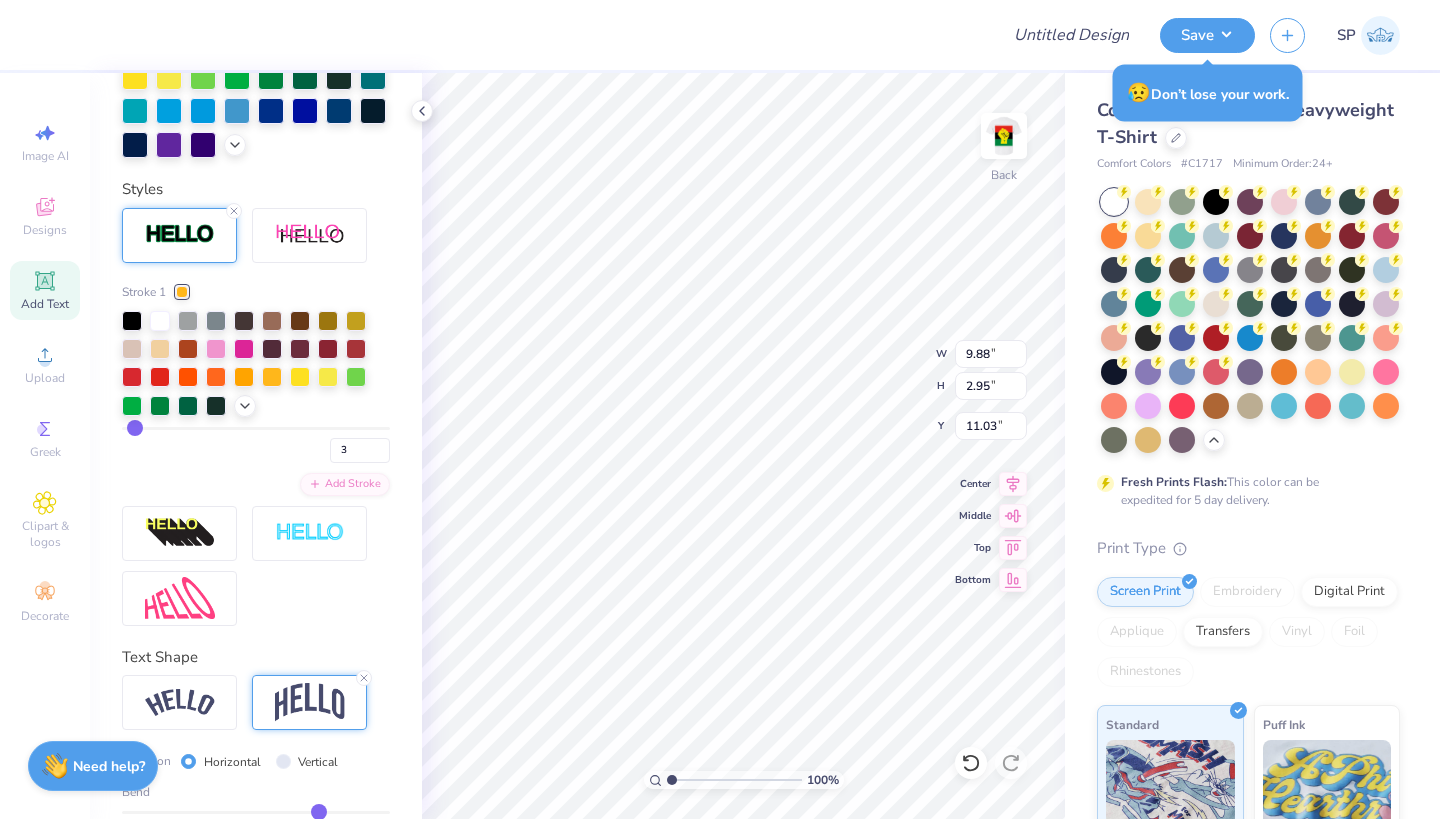 type on "8.03" 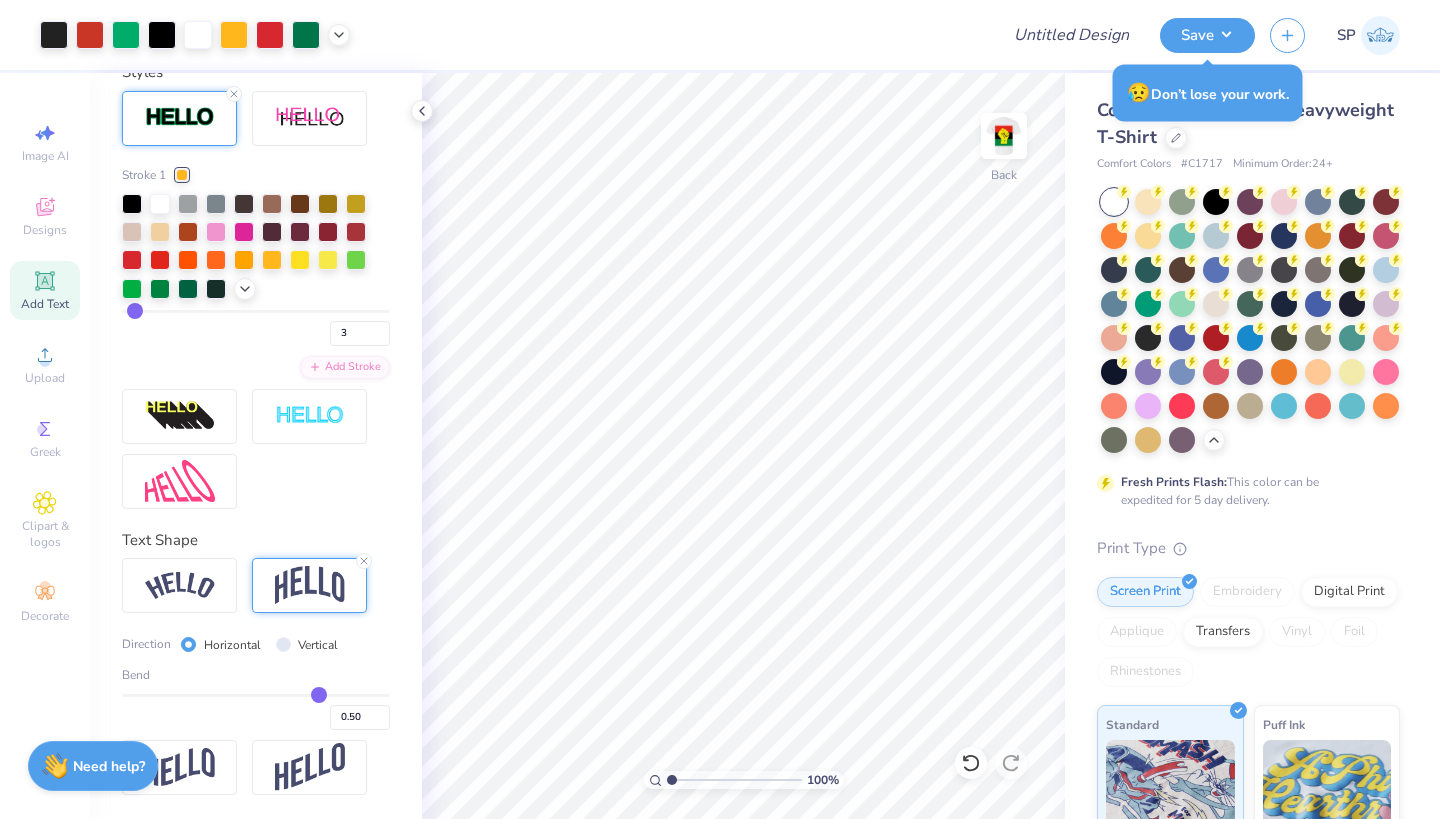 scroll, scrollTop: 771, scrollLeft: 0, axis: vertical 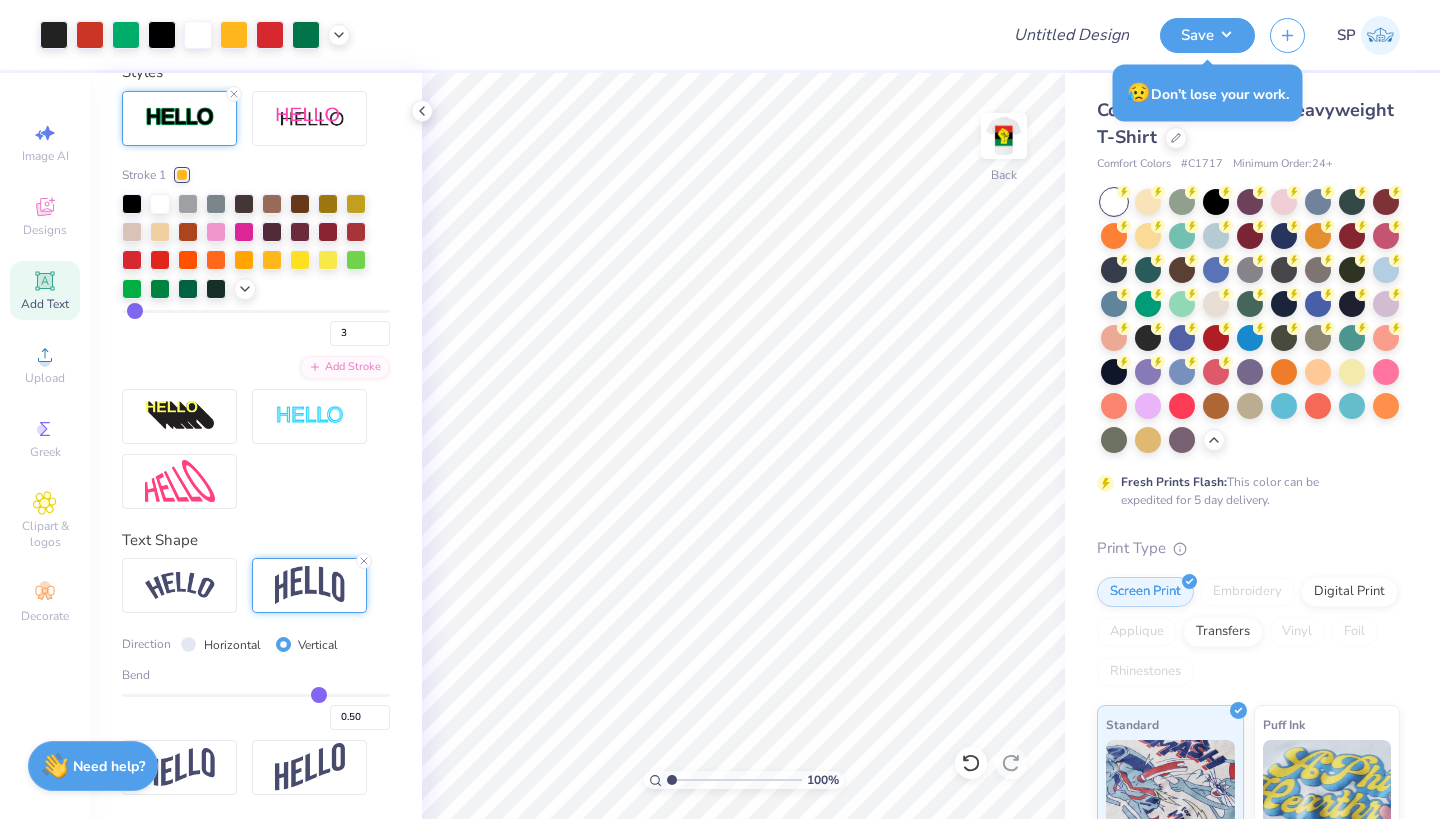 click on "Vertical" at bounding box center [283, 644] 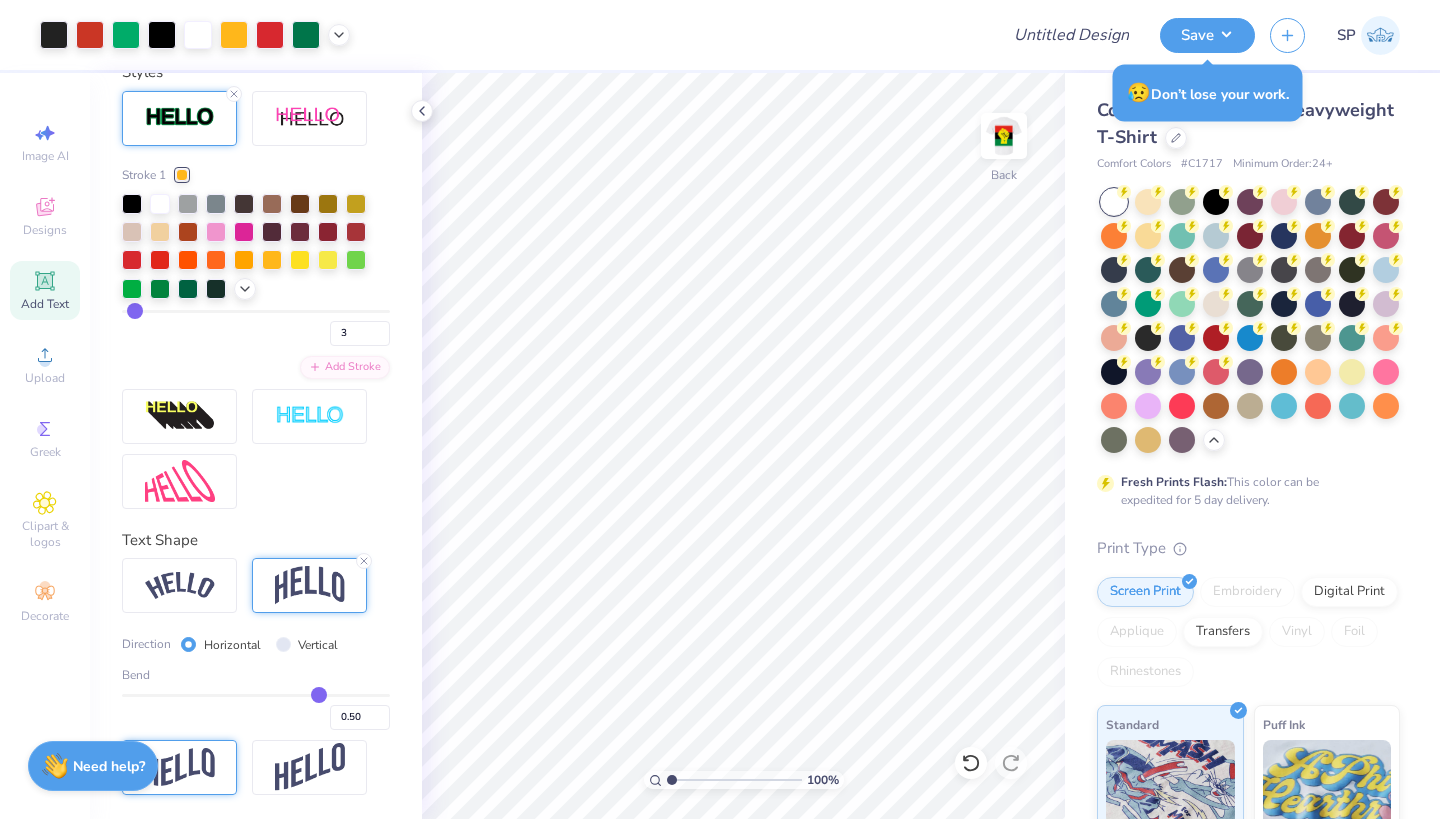 click at bounding box center [180, 767] 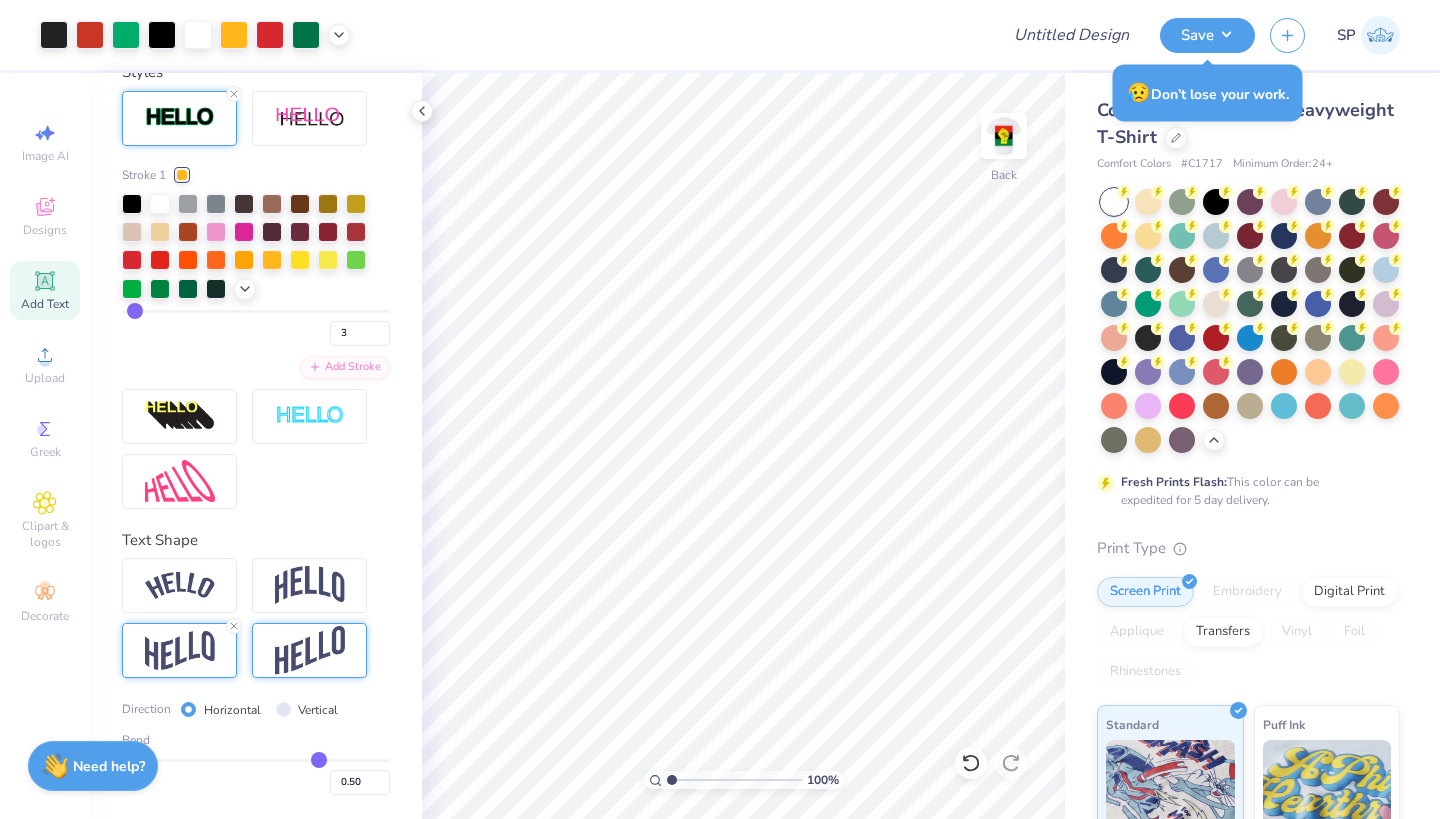 click at bounding box center (310, 650) 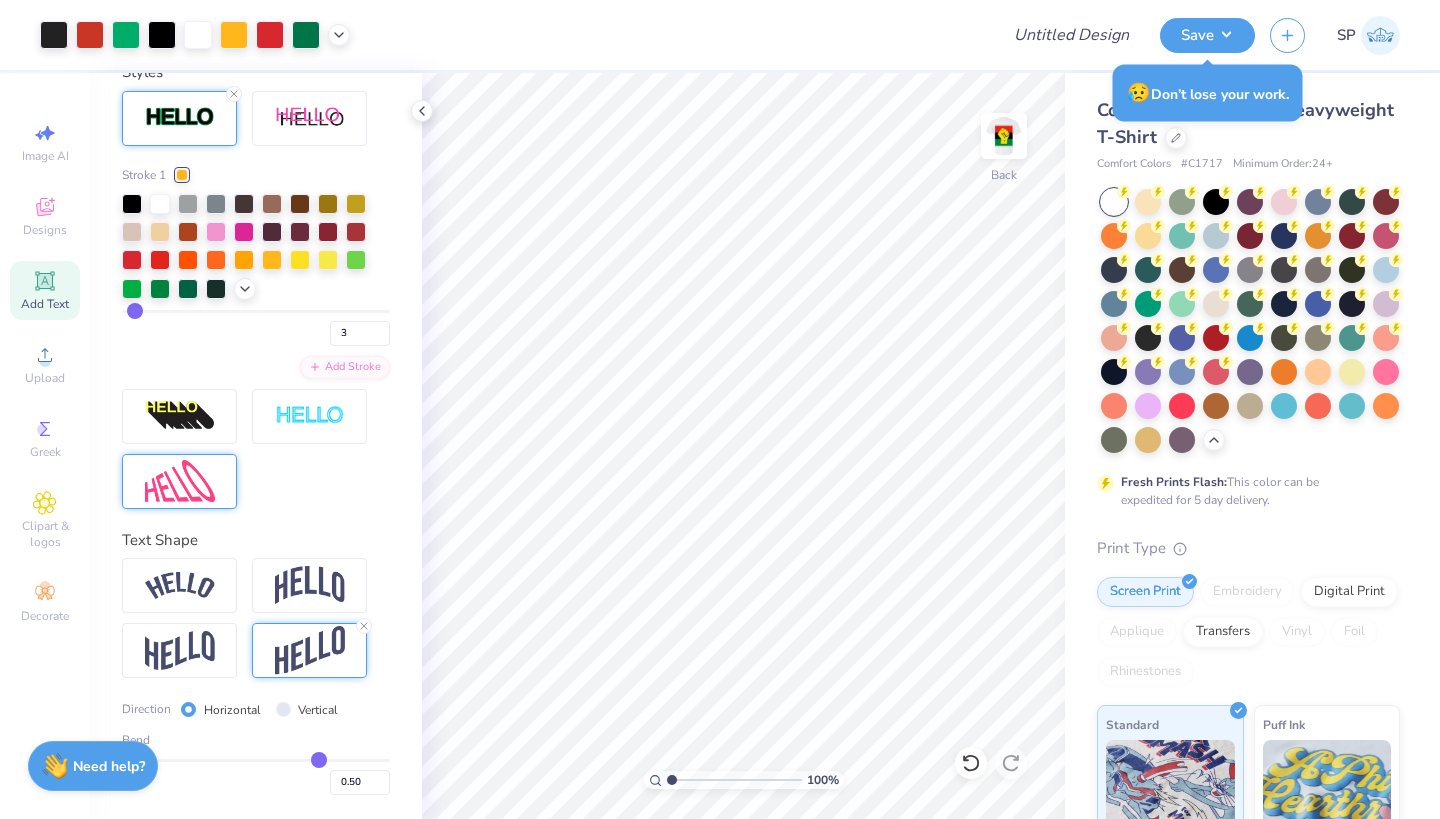 click at bounding box center [180, 481] 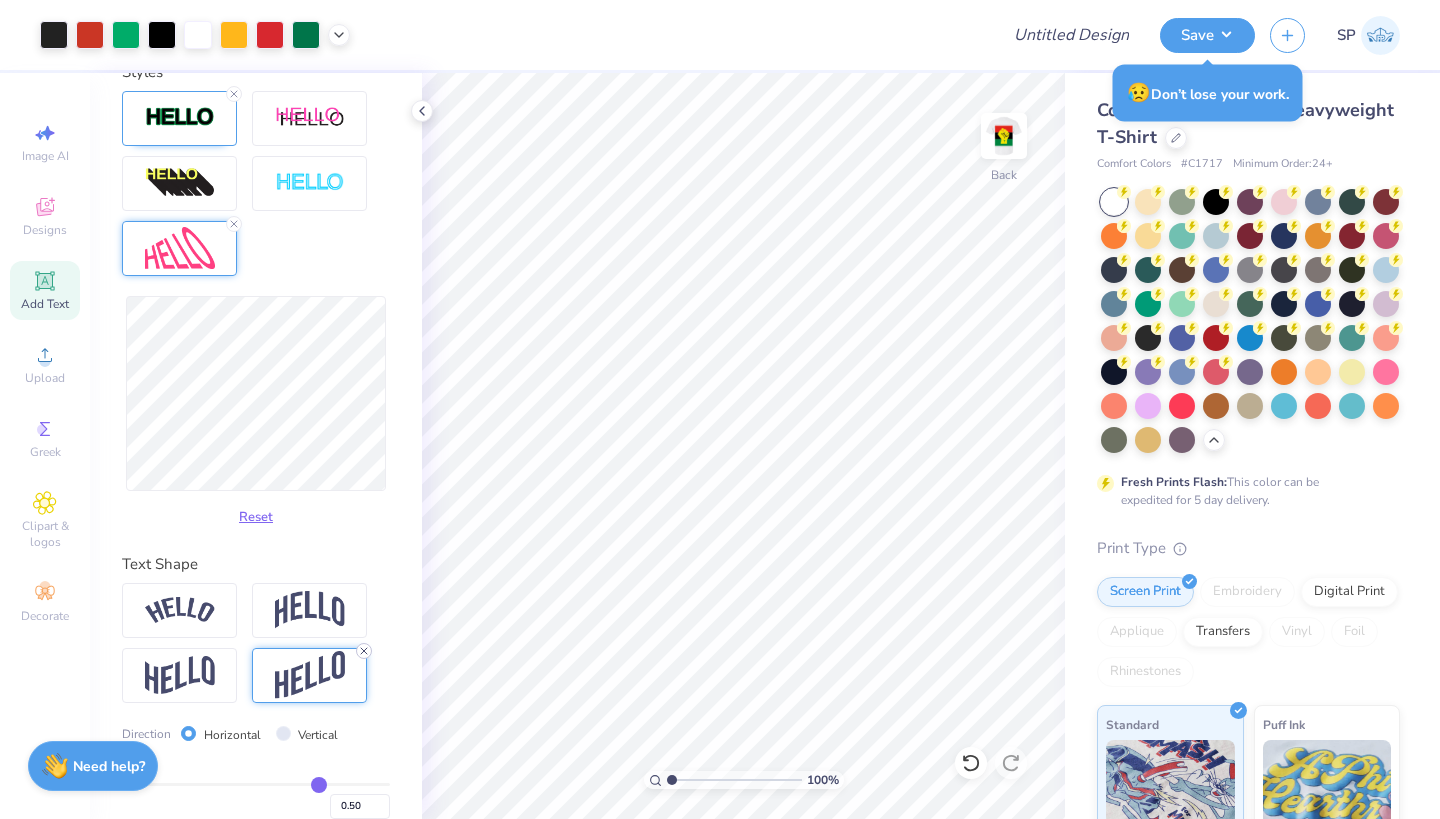 click 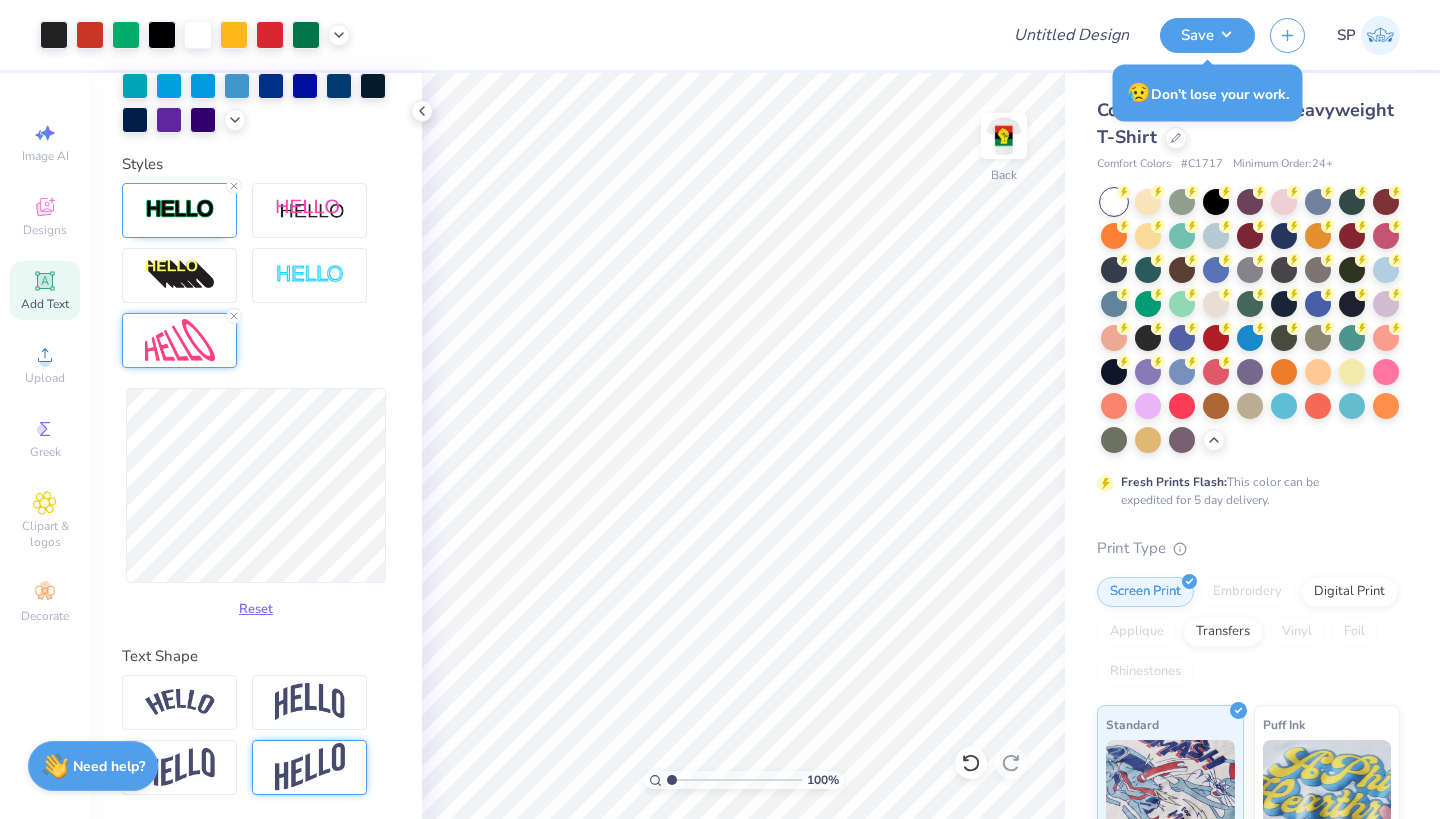 scroll, scrollTop: 678, scrollLeft: 0, axis: vertical 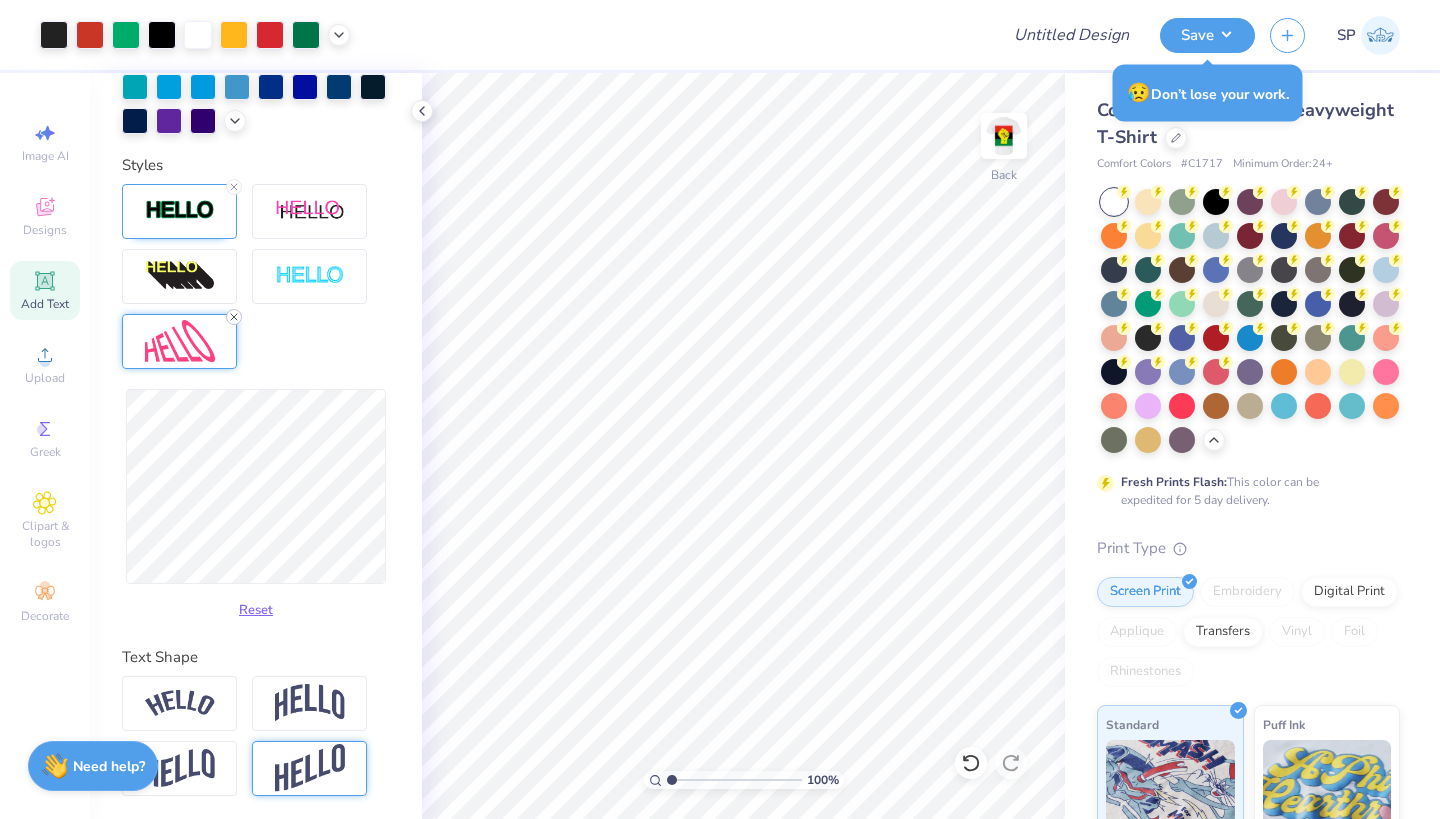 click 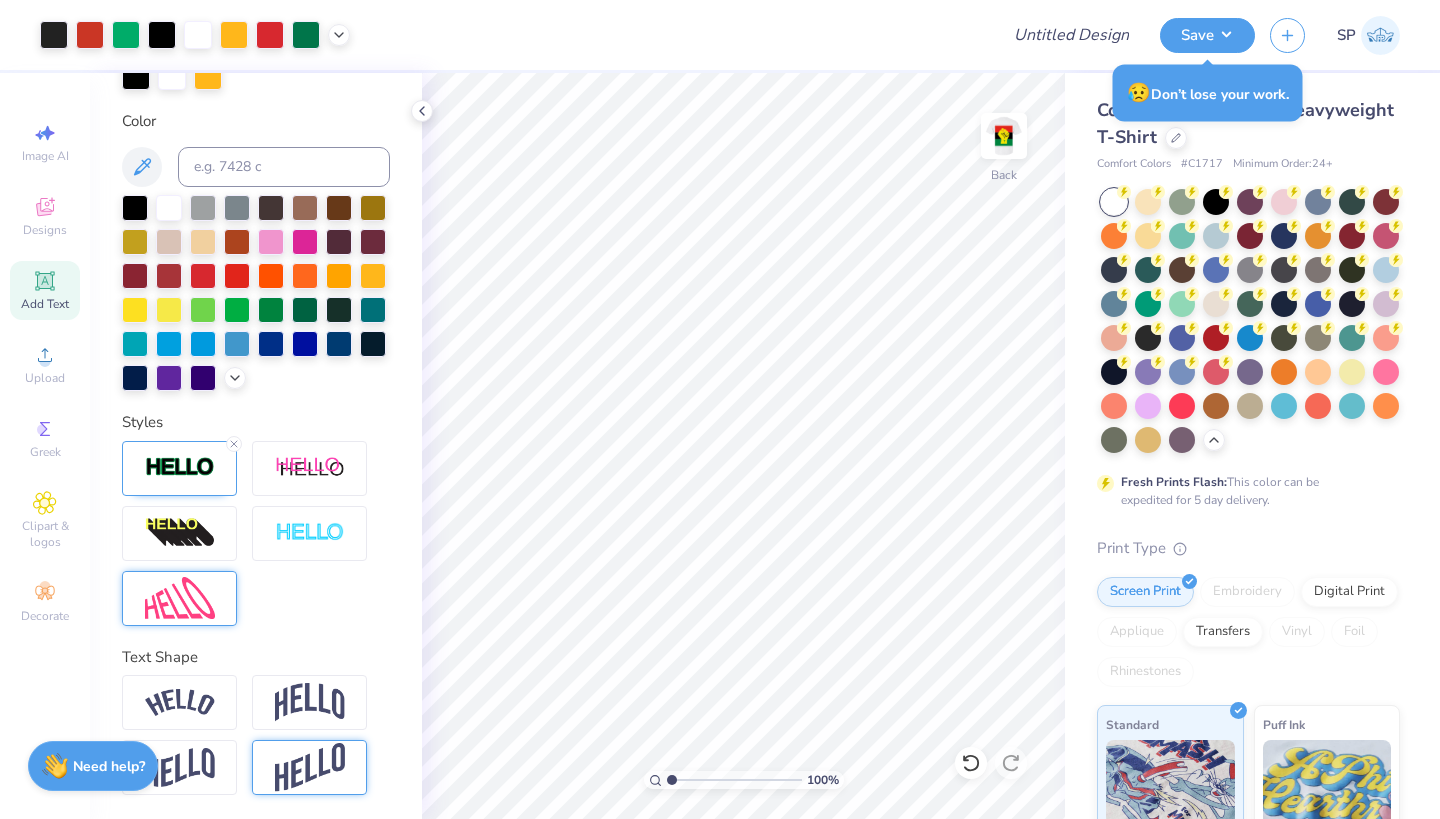 scroll, scrollTop: 421, scrollLeft: 0, axis: vertical 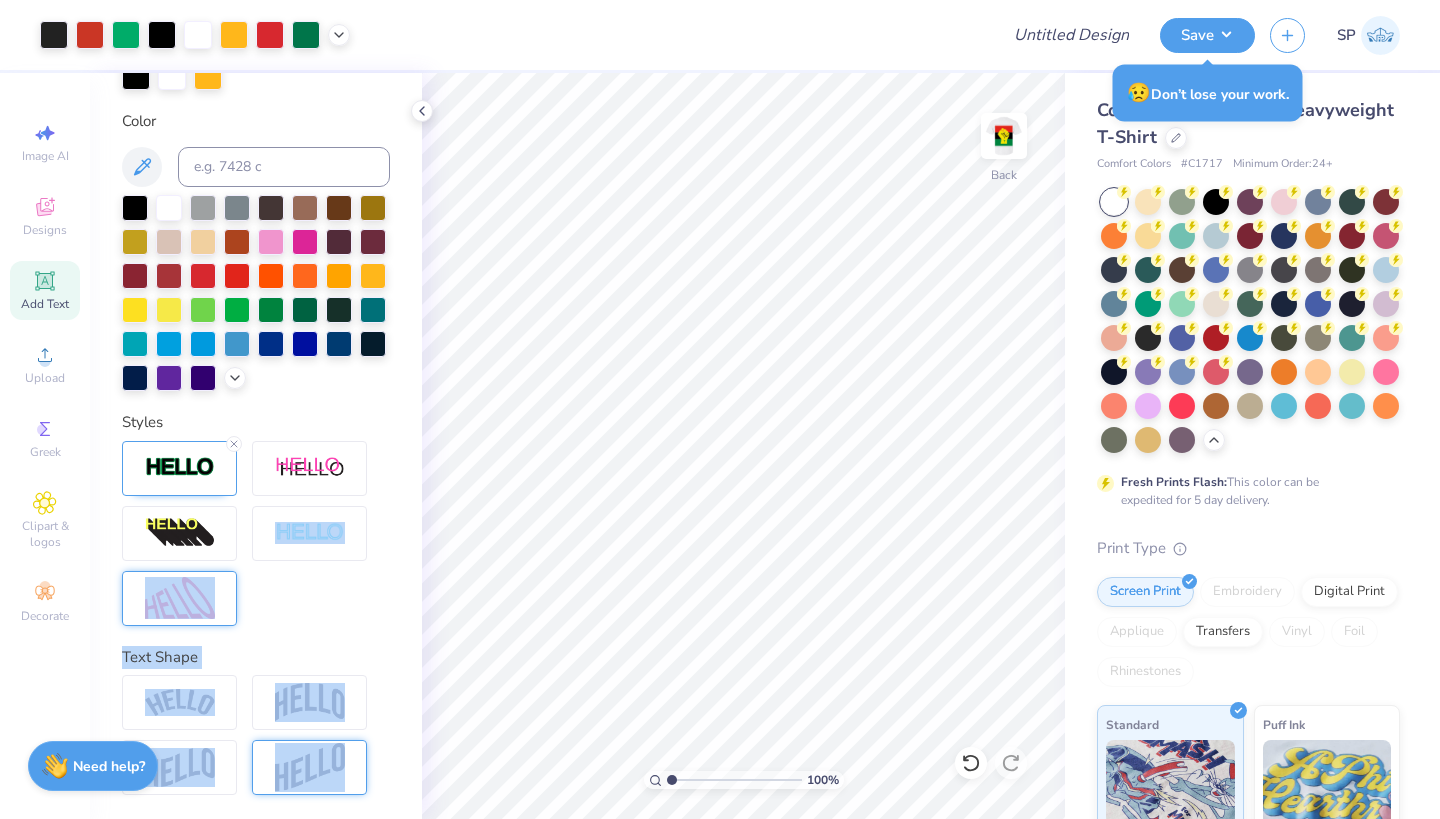 click on "Art colors Design Title Save SP Image AI Designs Add Text Upload Greek Clipart & logos Decorate Personalized Names Personalized Numbers Text Tool Add Font Font Airborne Greek Switch to Greek Letters Format Text colors Color Styles Text Shape 100 % Back Comfort Colors Adult Heavyweight T-Shirt Comfort Colors # C1717 Minimum Order: 24 + Fresh Prints Flash: This color can be expedited for 5 day delivery. Print Type Screen Print Embroidery Digital Print Applique Transfers Vinyl Foil Rhinestones Standard Puff Ink Neon Ink Metallic & Glitter Ink Glow in the Dark Ink Water based Ink Need help? Chat with us." at bounding box center [720, 409] 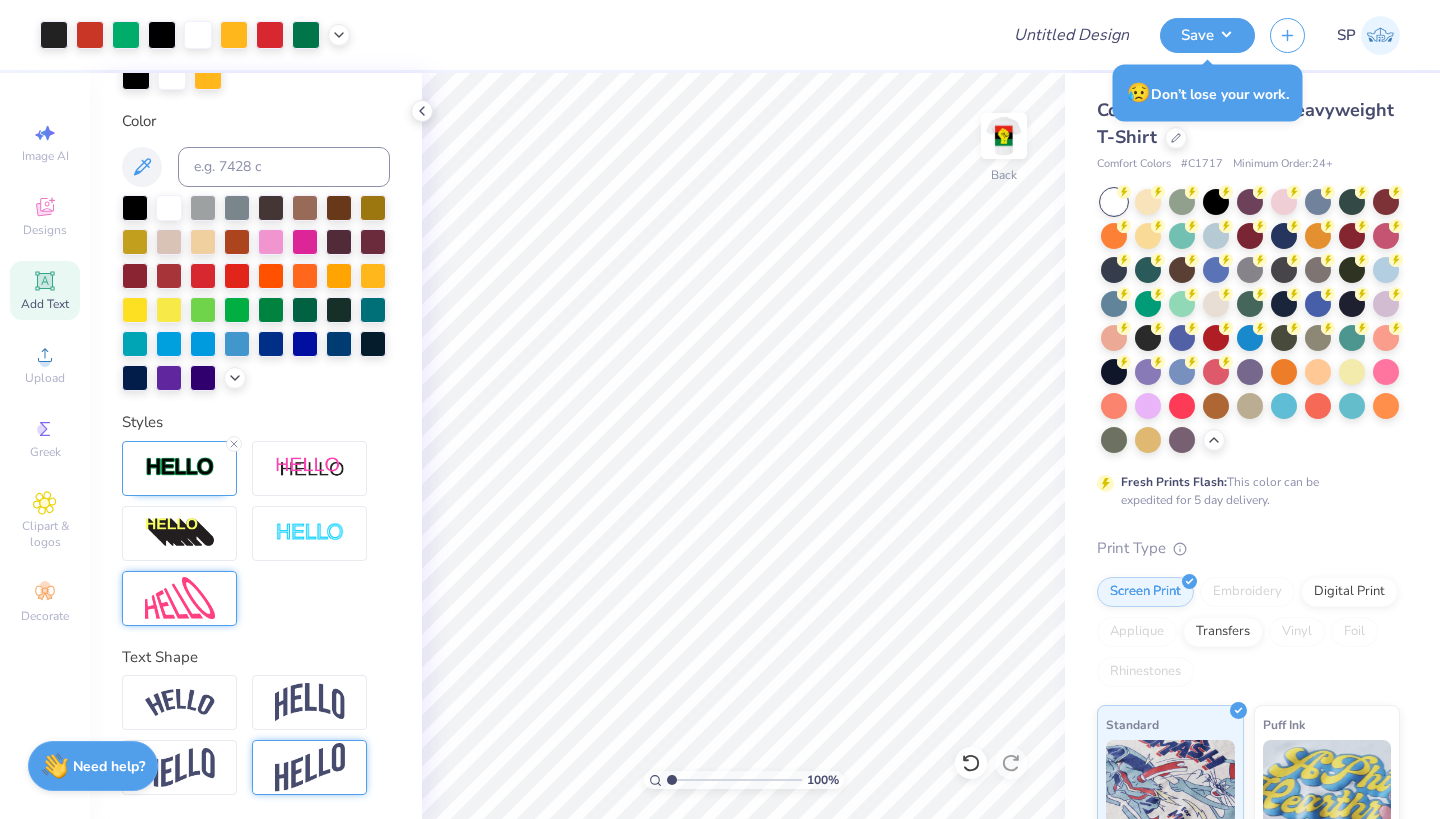 click on "Personalized Names Personalized Numbers Text Tool  Add Font Font Airborne Greek Switch to Greek Letters Format Text colors Color Styles Text Shape" at bounding box center (256, 446) 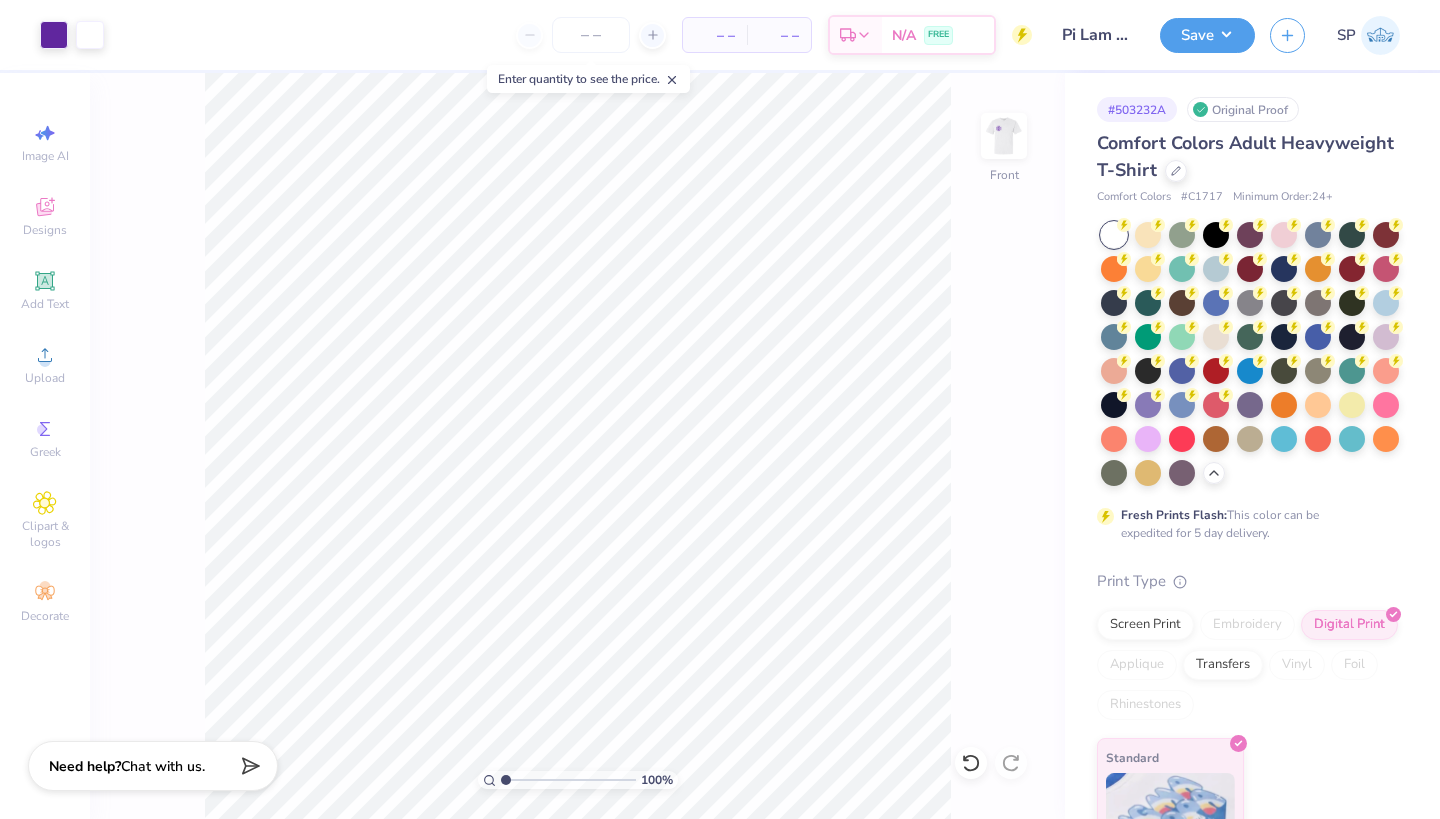 scroll, scrollTop: 0, scrollLeft: 0, axis: both 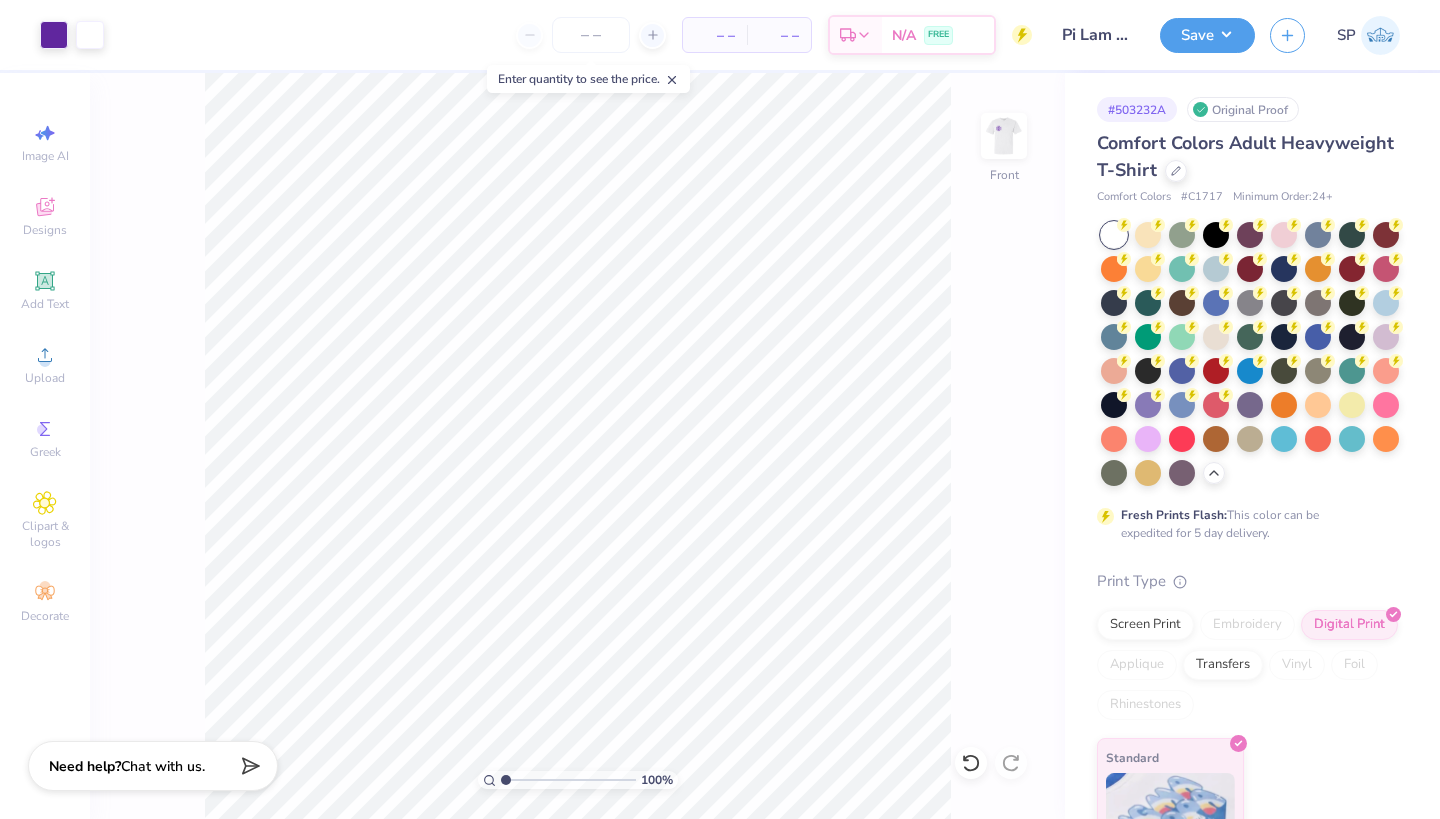 click on "– – Per Item – – Total Est.  Delivery N/A FREE" at bounding box center [575, 35] 